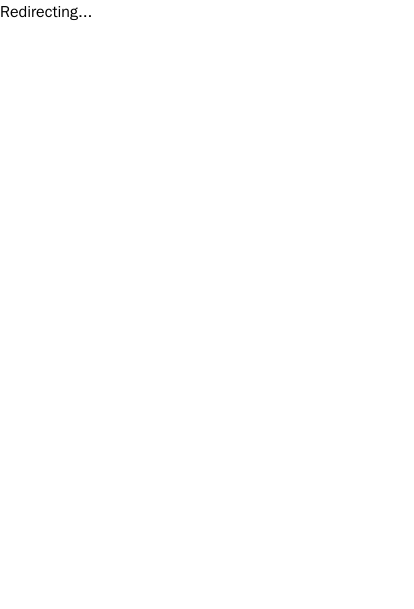scroll, scrollTop: 0, scrollLeft: 0, axis: both 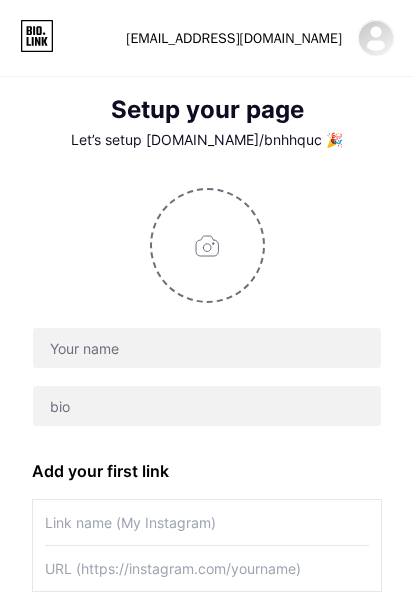 click on "binhmedia9@gmail.com" at bounding box center [260, 38] 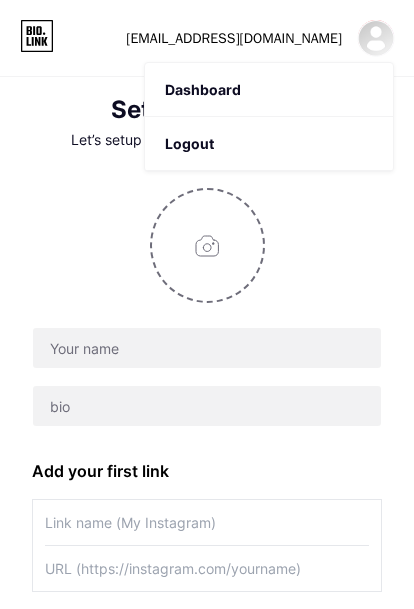 click on "Logout" at bounding box center [269, 144] 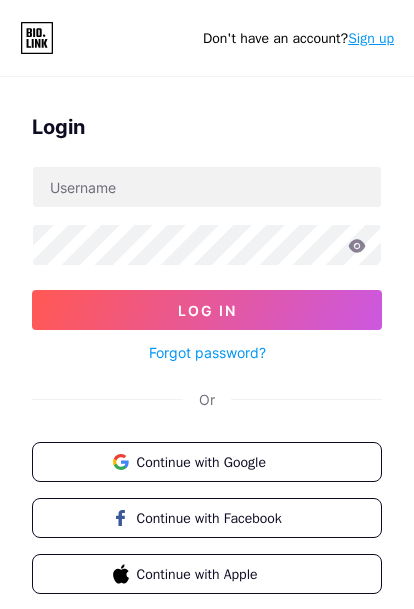 click on "Continue with Google" at bounding box center [207, 462] 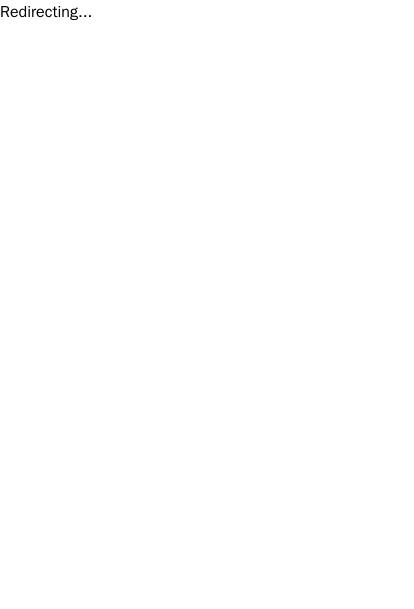 scroll, scrollTop: 0, scrollLeft: 0, axis: both 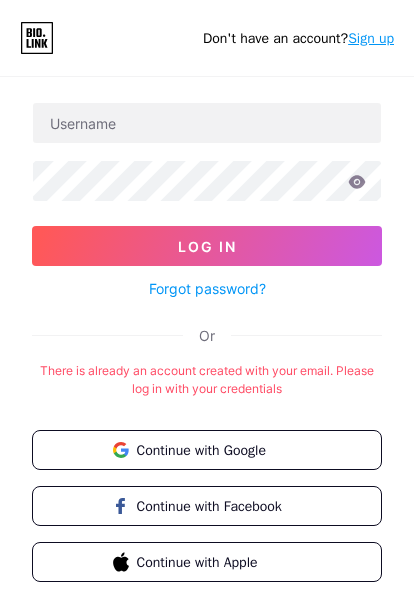 click on "Continue with Google" at bounding box center [219, 450] 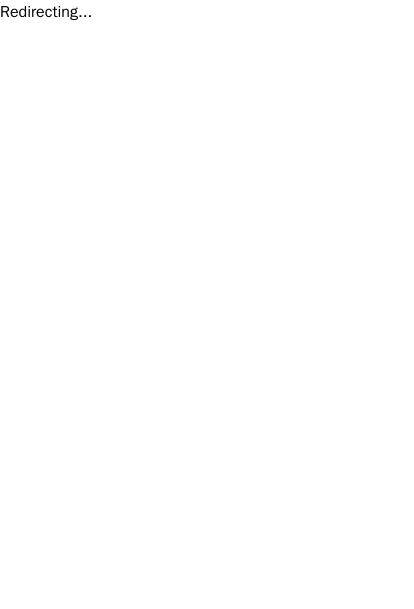 scroll, scrollTop: 0, scrollLeft: 0, axis: both 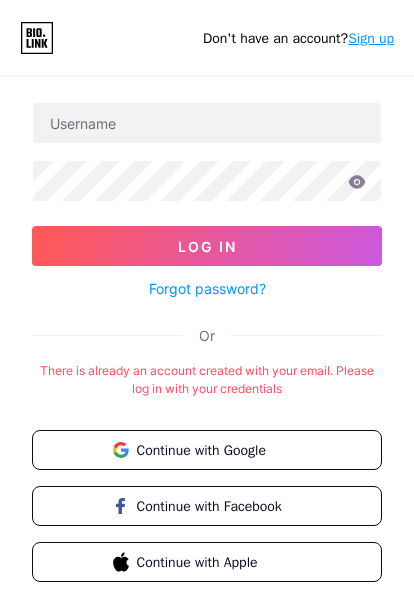 click on "Sign up" at bounding box center (371, 38) 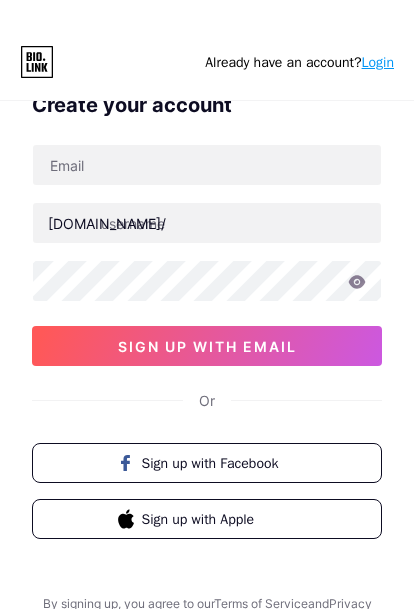 scroll, scrollTop: 0, scrollLeft: 0, axis: both 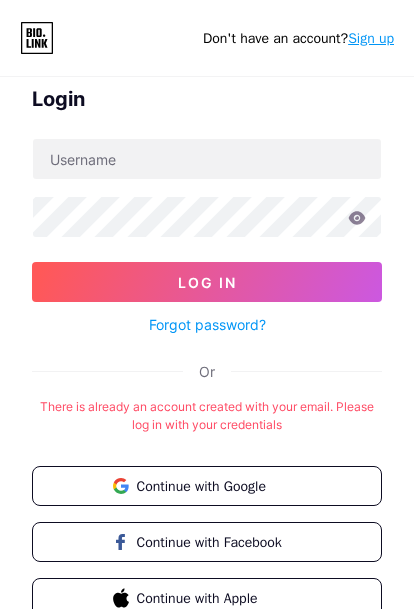 click on "Forgot password?" at bounding box center [207, 324] 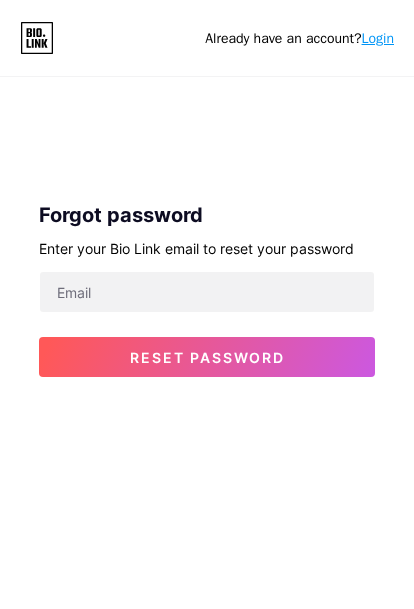 scroll, scrollTop: 0, scrollLeft: 0, axis: both 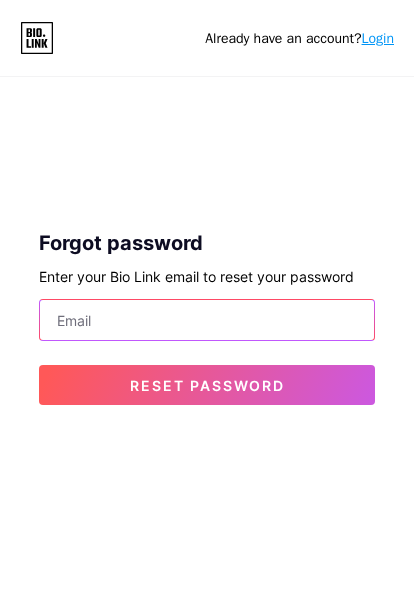 click at bounding box center (207, 320) 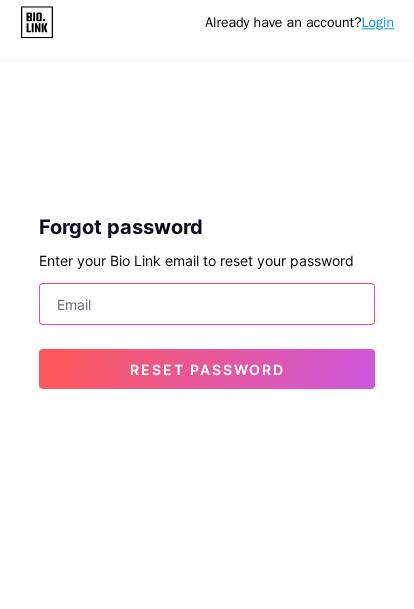 type on "e" 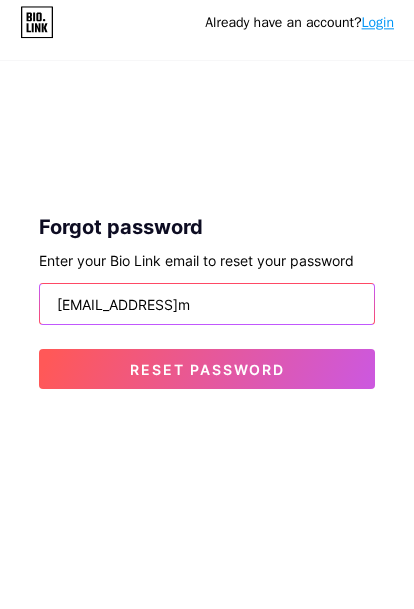 type on "levanhieudvfb@gmailm" 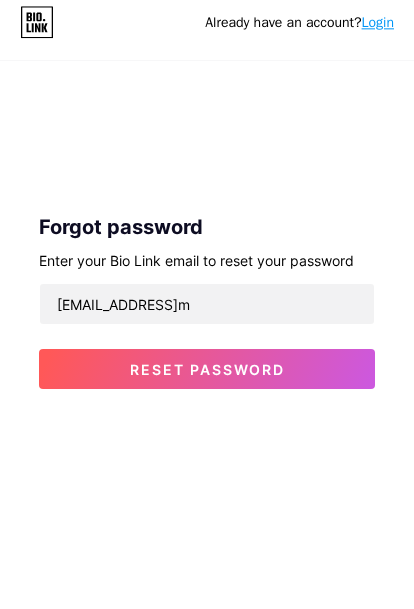 scroll, scrollTop: 16, scrollLeft: 0, axis: vertical 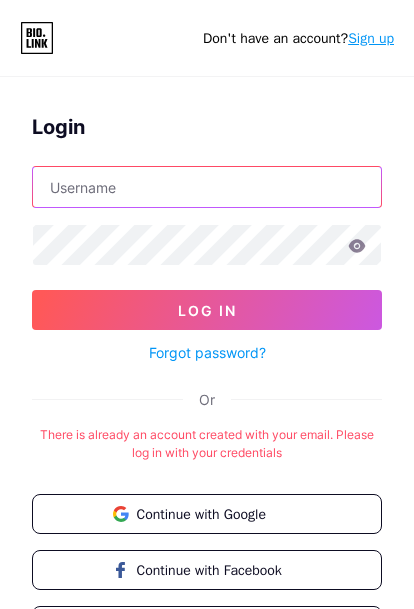 click at bounding box center [207, 187] 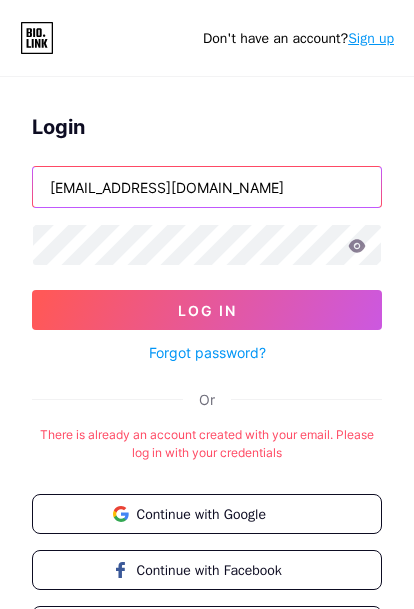 type on "Levanhieudvfb@gmail.com" 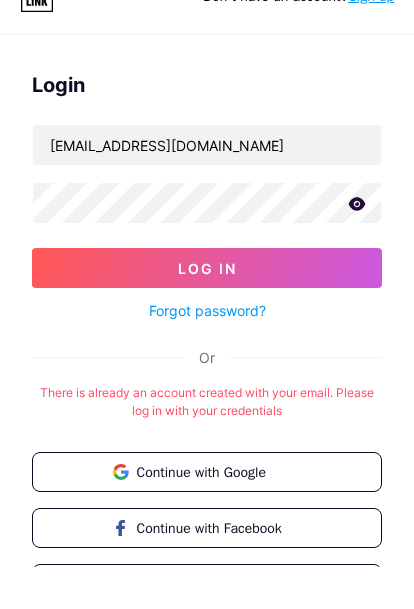 click 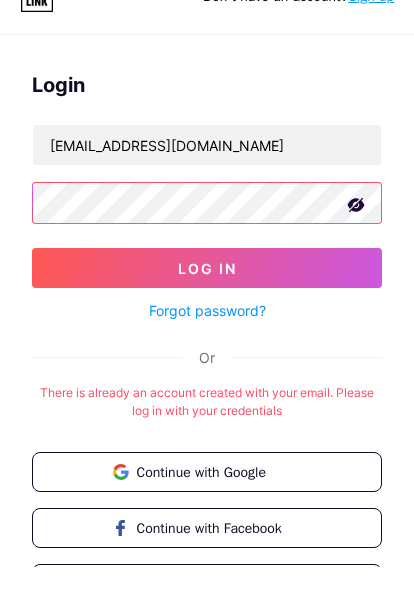 scroll, scrollTop: 42, scrollLeft: 0, axis: vertical 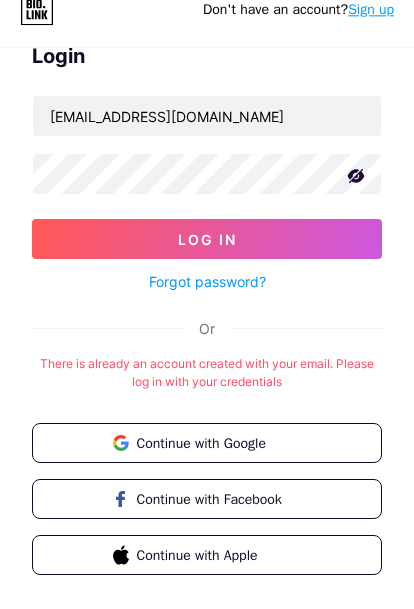 click on "Log In" at bounding box center (207, 268) 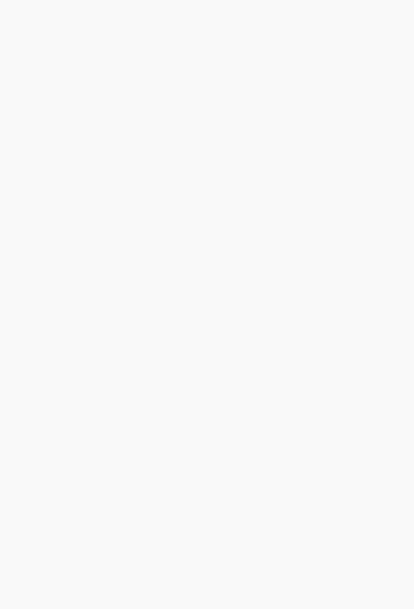 scroll, scrollTop: 67, scrollLeft: 0, axis: vertical 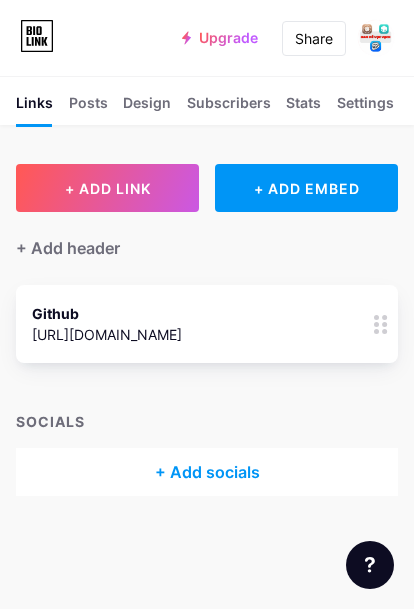 click 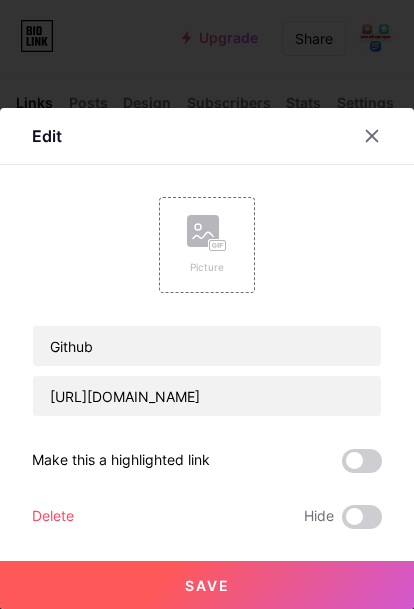 click on "Delete" at bounding box center [53, 517] 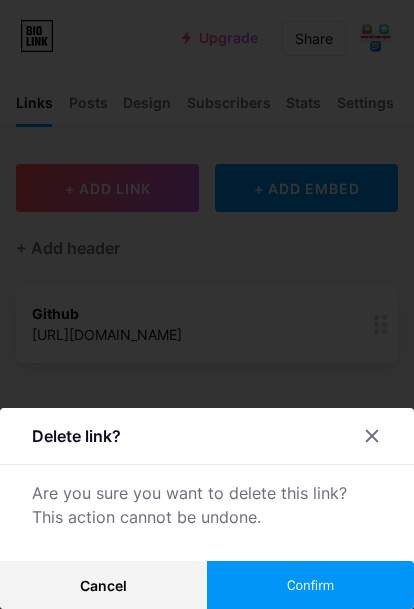 click on "Confirm" at bounding box center (310, 585) 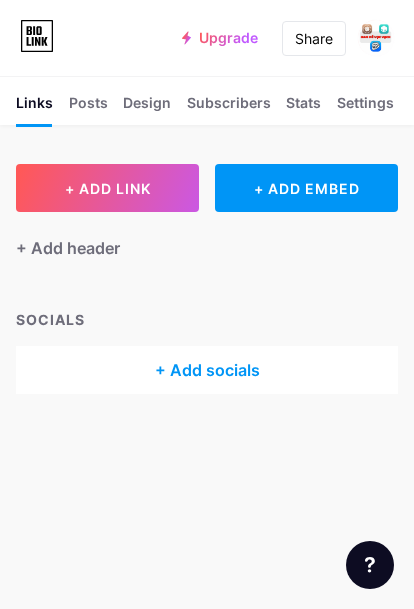 click on "+ ADD EMBED" at bounding box center [306, 188] 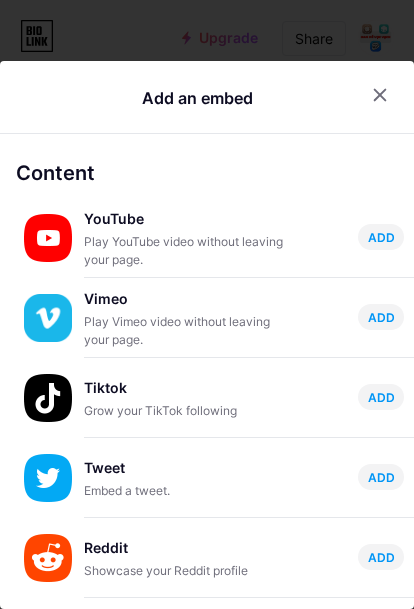 scroll, scrollTop: 0, scrollLeft: 0, axis: both 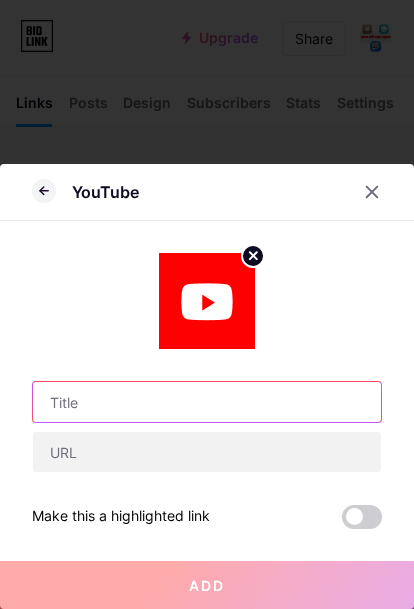 click at bounding box center (207, 402) 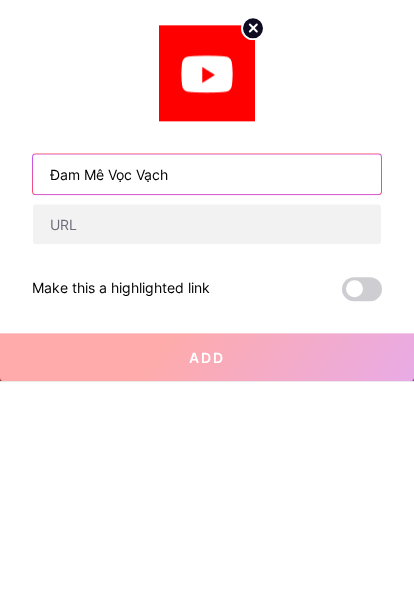 type on "Đam Mê Vọc Vạch" 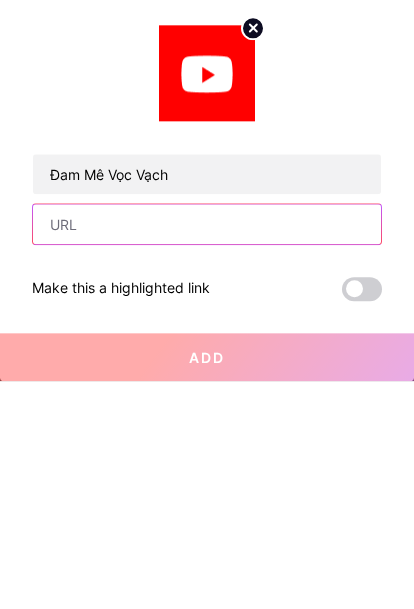 click at bounding box center (207, 452) 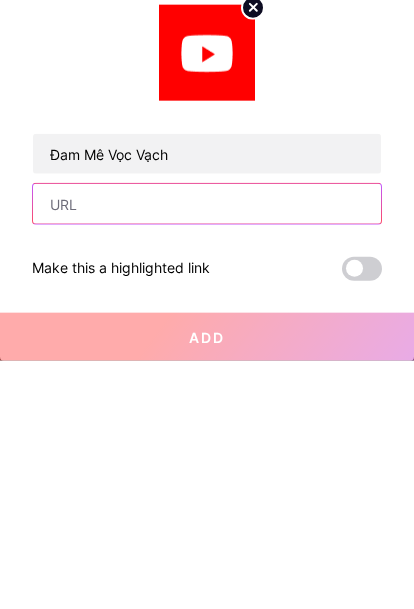 click at bounding box center (207, 452) 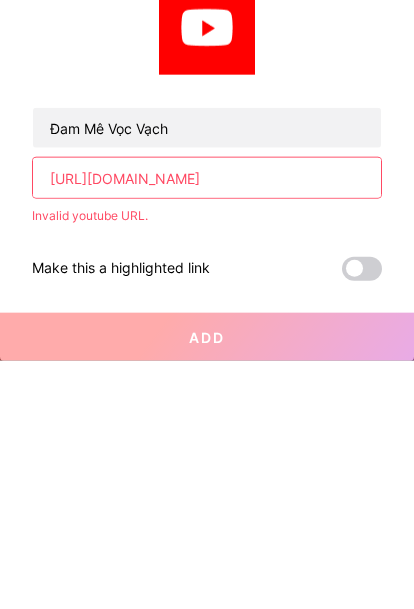 click at bounding box center [362, 517] 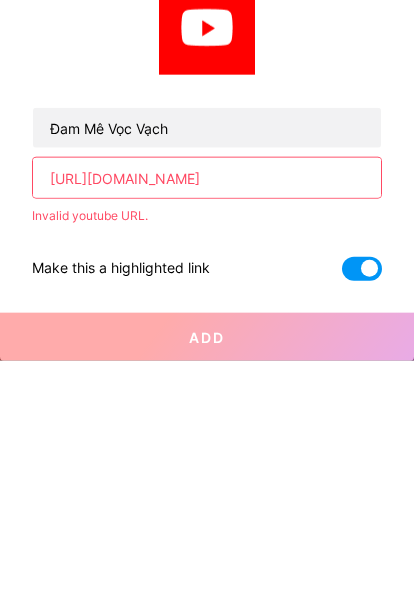 scroll, scrollTop: 67, scrollLeft: 0, axis: vertical 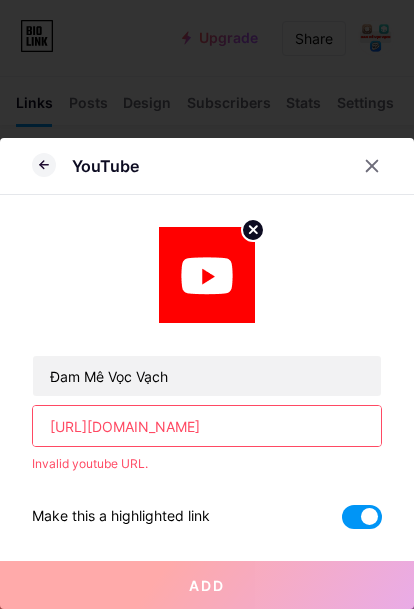click on "https://www.youtube.com/@%C4%90amMeVocVachh" at bounding box center [207, 426] 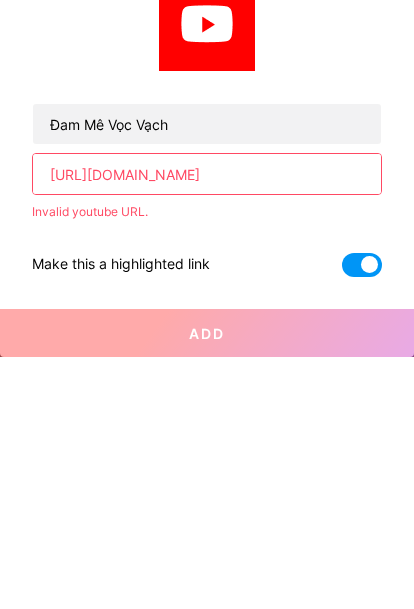 click on "https://www.youtube.com/@" at bounding box center [207, 426] 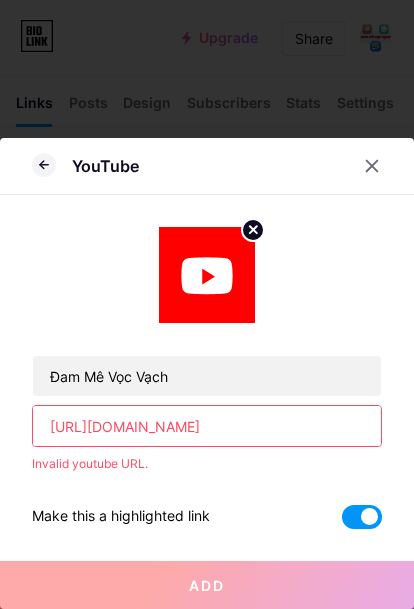 click on "Make this a highlighted link
Add" at bounding box center (207, 501) 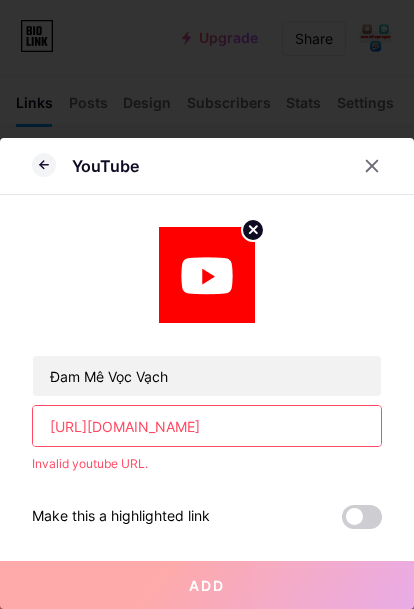 click at bounding box center [362, 517] 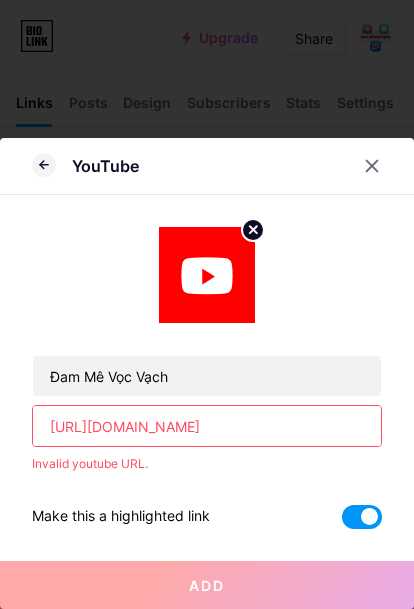 click on "[URL][DOMAIN_NAME]" at bounding box center (207, 426) 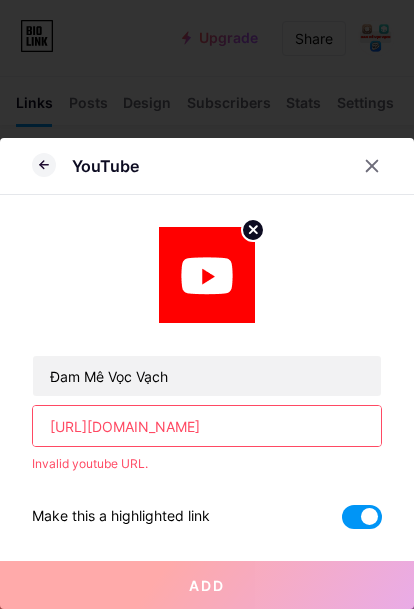 click 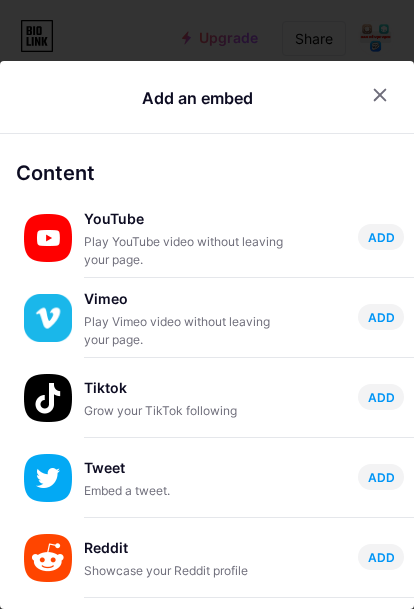 click on "ADD" at bounding box center [381, 237] 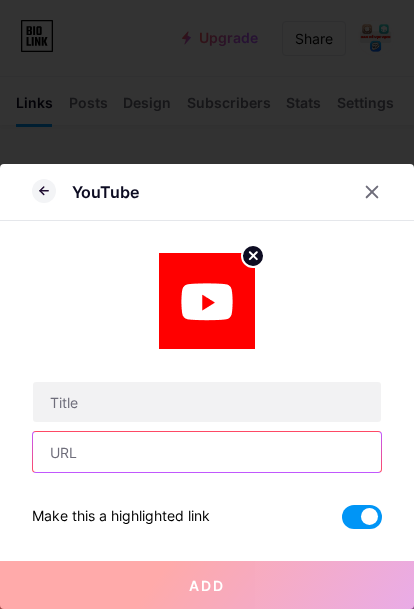 click at bounding box center [207, 452] 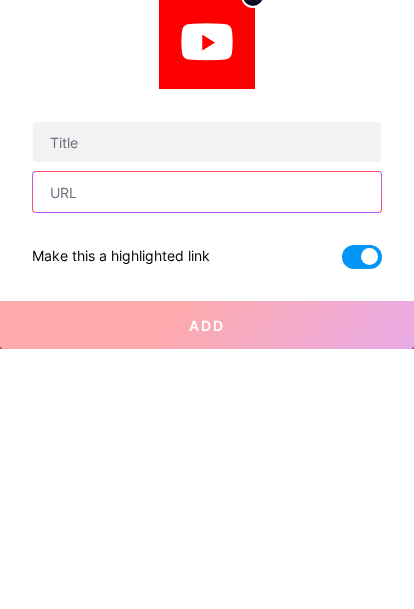 click at bounding box center (207, 452) 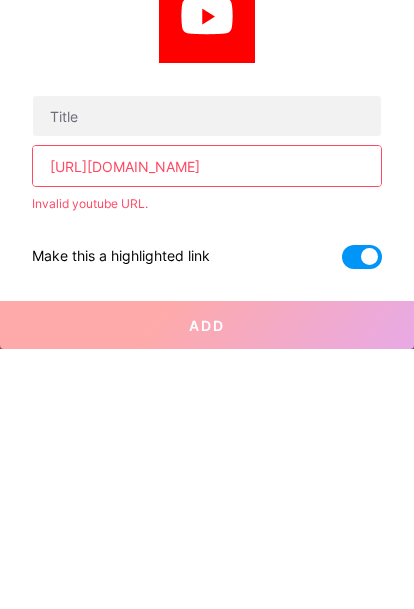 click on "[URL][DOMAIN_NAME]" at bounding box center (207, 426) 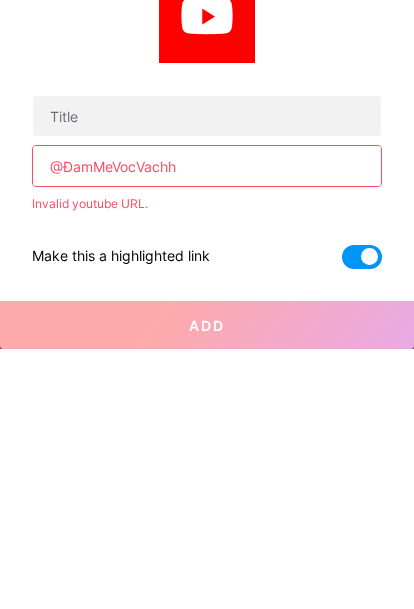 type on "@ĐamMeVocVachh" 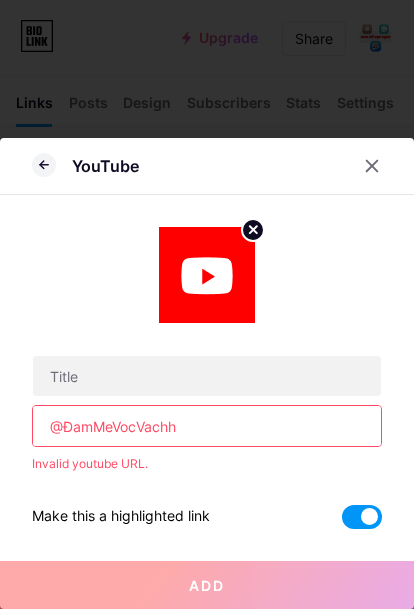 click on "YouTube             @ĐamMeVocVachh   Invalid youtube URL.
Make this a highlighted link
Add                               Picture
Make this a highlighted link
Save" at bounding box center [207, 373] 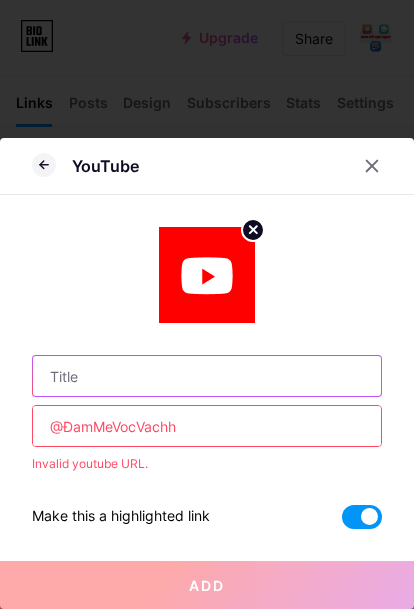 click at bounding box center (207, 376) 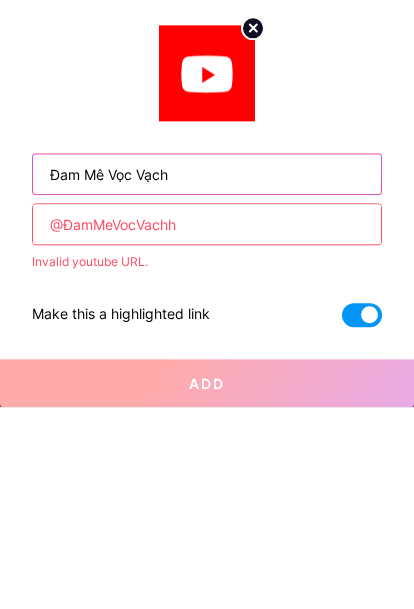 type on "Đam Mê Vọc Vạch" 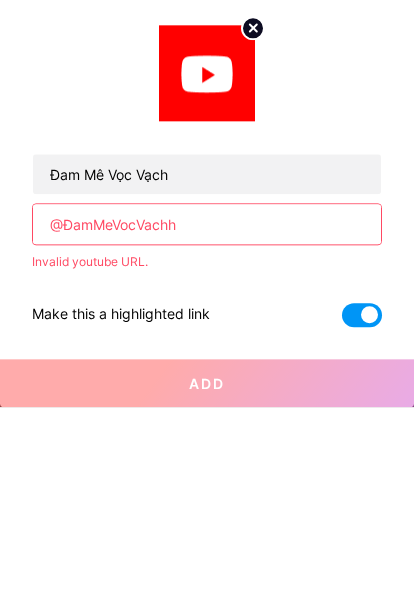 click on "@ĐamMeVocVachh" at bounding box center (207, 426) 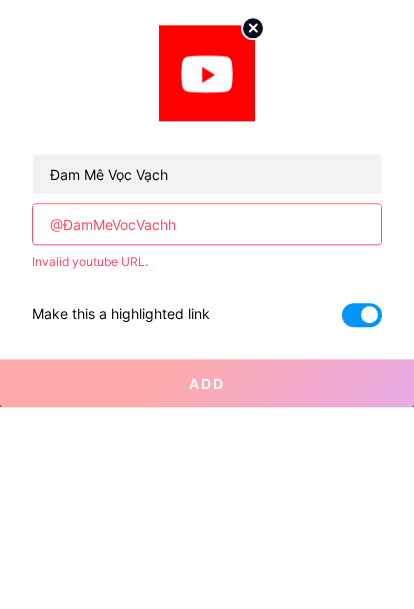 click on "@ĐamMeVocVachh" at bounding box center [207, 426] 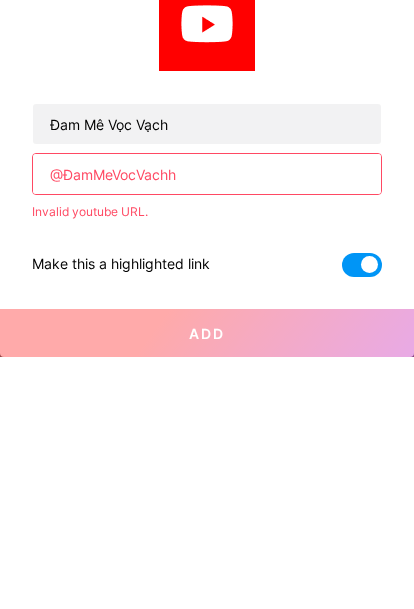 click on "@ĐamMeVocVachh" at bounding box center (207, 426) 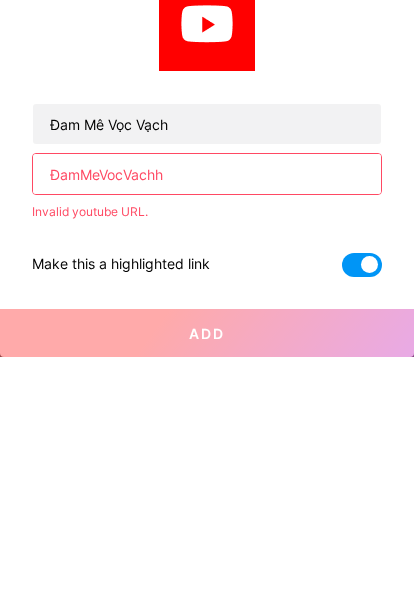 type on "ĐamMeVocVachh" 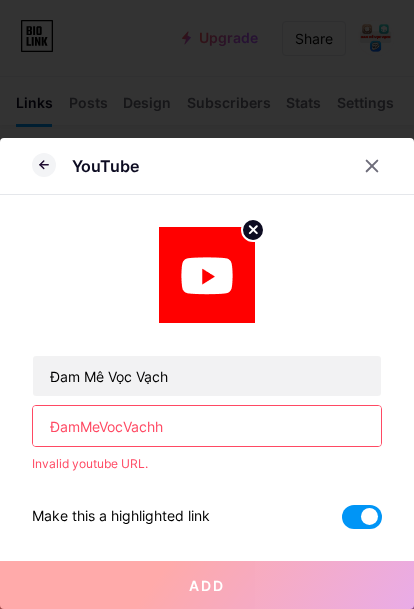 click on "Make this a highlighted link
Add" at bounding box center [207, 501] 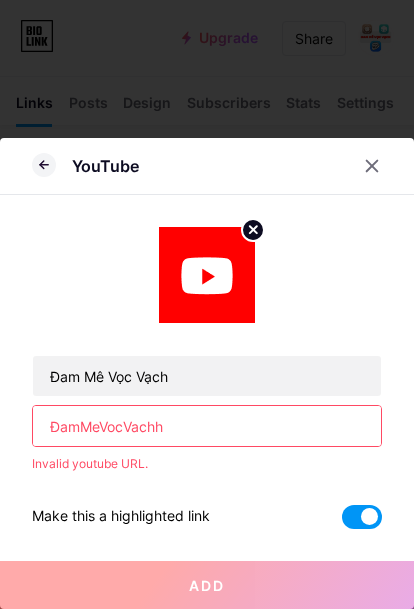 click 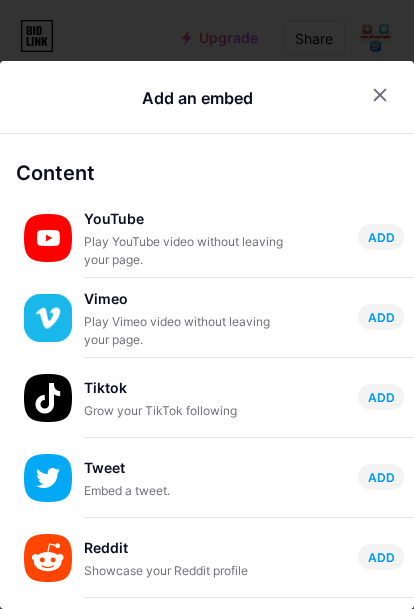 scroll, scrollTop: 0, scrollLeft: 0, axis: both 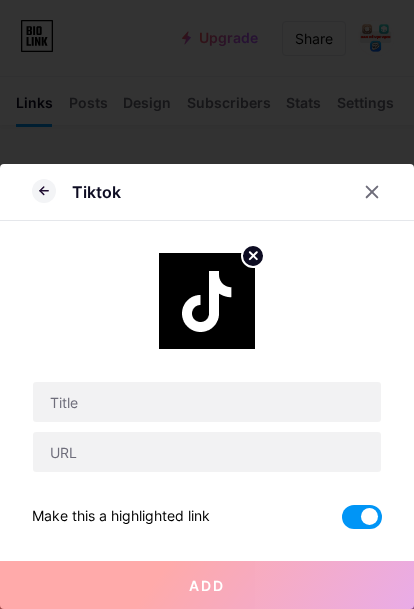 click on "Tiktok" at bounding box center [193, 192] 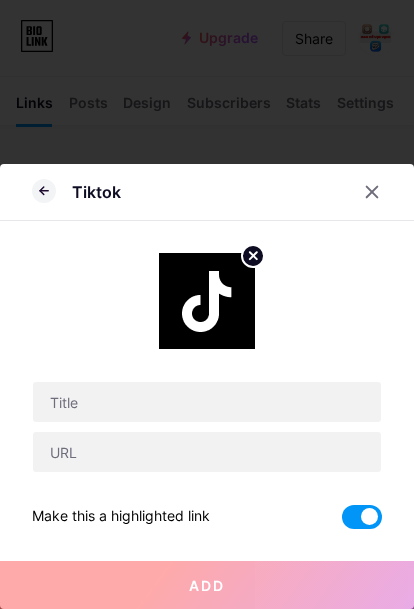 click 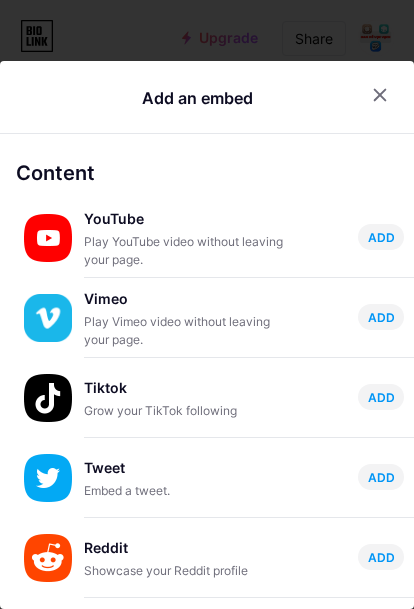 click on "ADD" at bounding box center [381, 237] 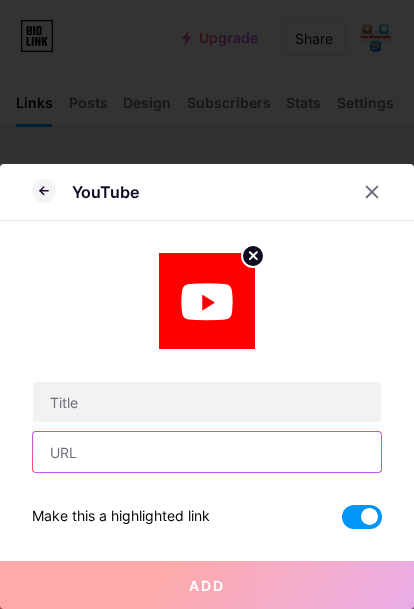click at bounding box center (207, 452) 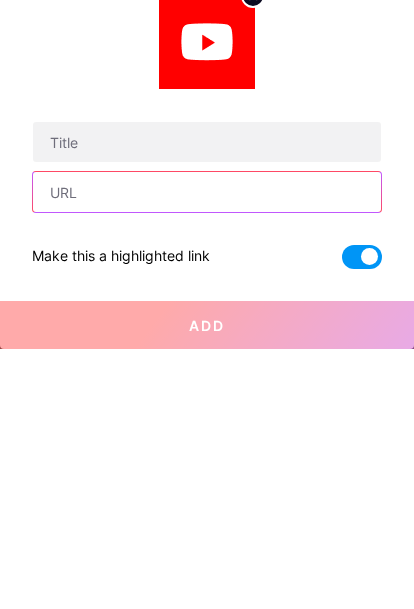 click at bounding box center [207, 452] 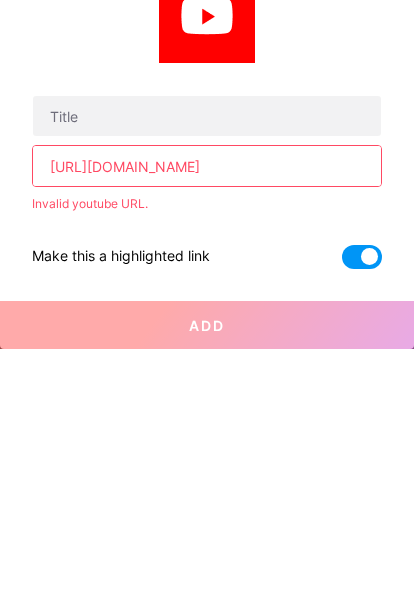 click on "[URL][DOMAIN_NAME]" at bounding box center (207, 426) 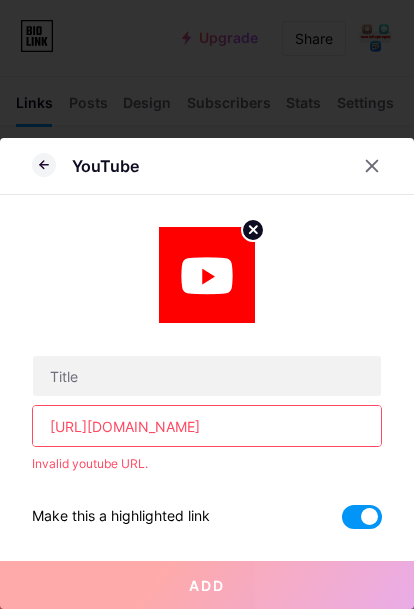 click at bounding box center [372, 166] 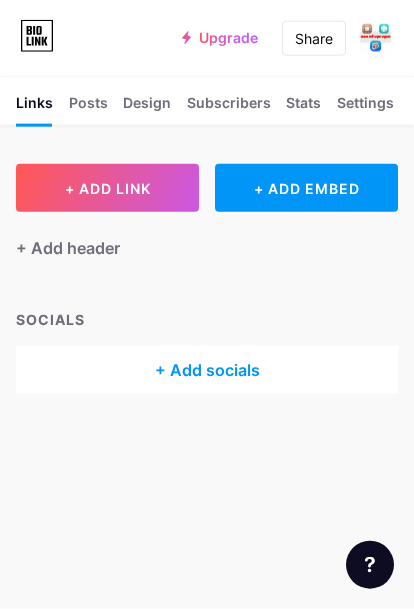scroll, scrollTop: 0, scrollLeft: 0, axis: both 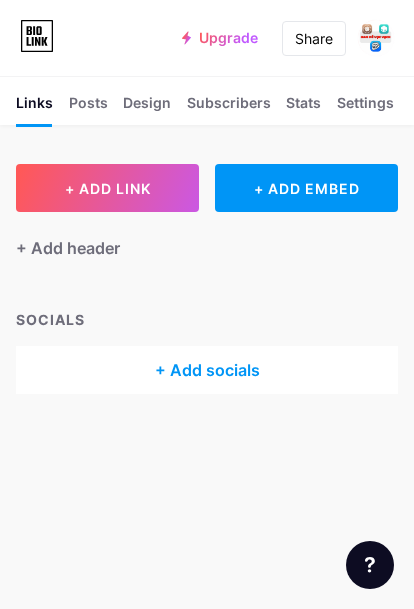 click on "+ Add socials" at bounding box center [207, 370] 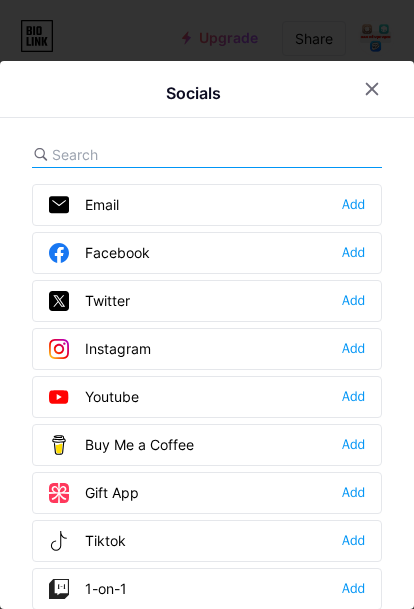 click on "Youtube
Add" at bounding box center [207, 397] 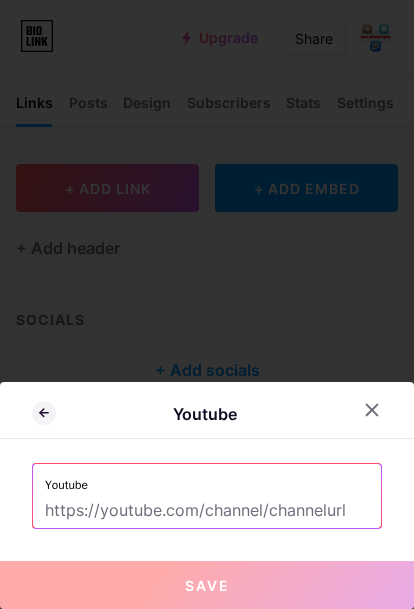 click at bounding box center [207, 511] 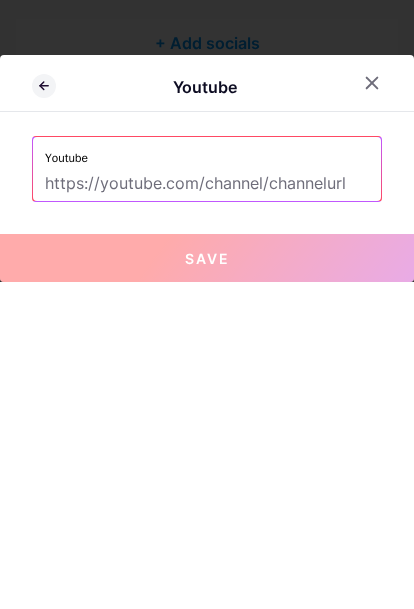 scroll, scrollTop: 67, scrollLeft: 0, axis: vertical 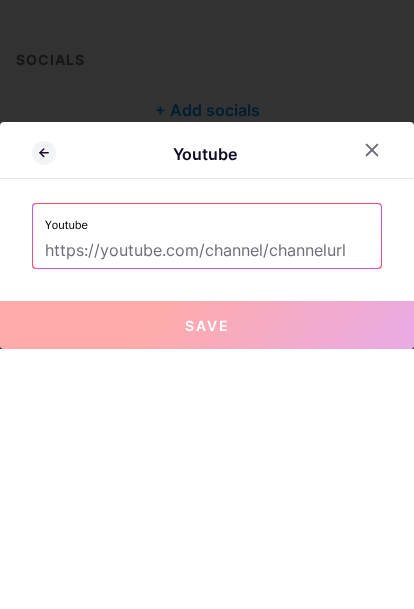 click at bounding box center (207, 511) 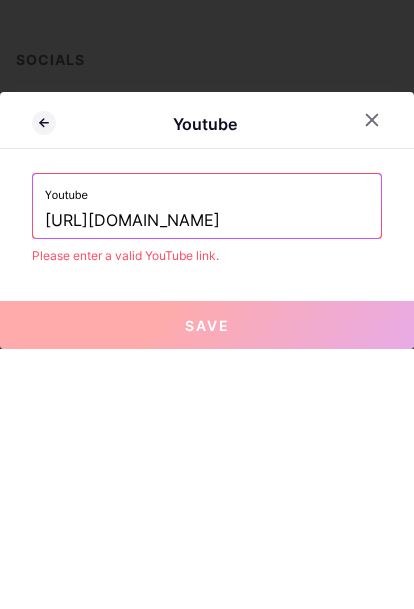 type on "[URL][DOMAIN_NAME]" 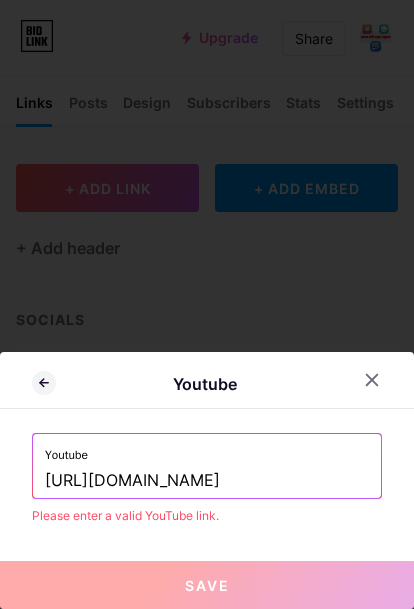 click at bounding box center [372, 380] 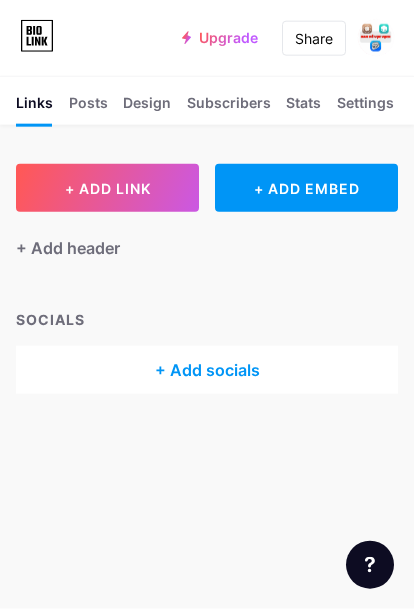 scroll, scrollTop: 0, scrollLeft: 0, axis: both 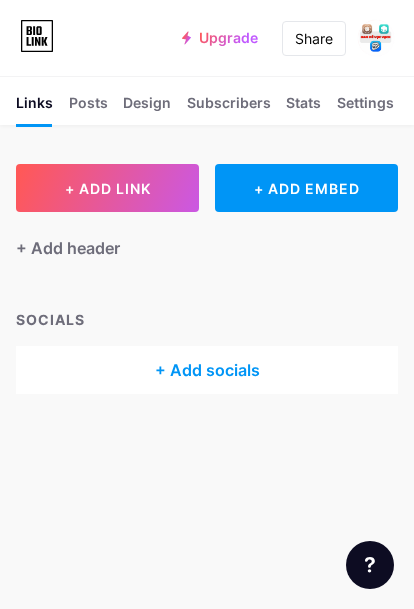 click on "+ Add header" at bounding box center [68, 248] 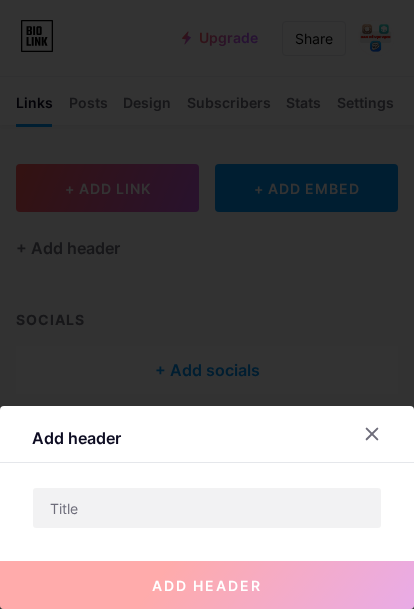 click at bounding box center (372, 434) 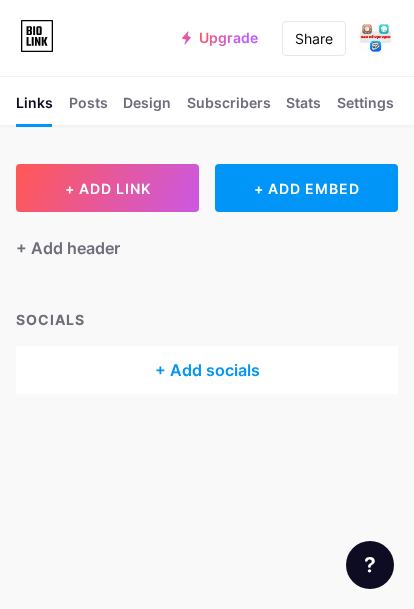 click on "+ ADD LINK" at bounding box center [107, 188] 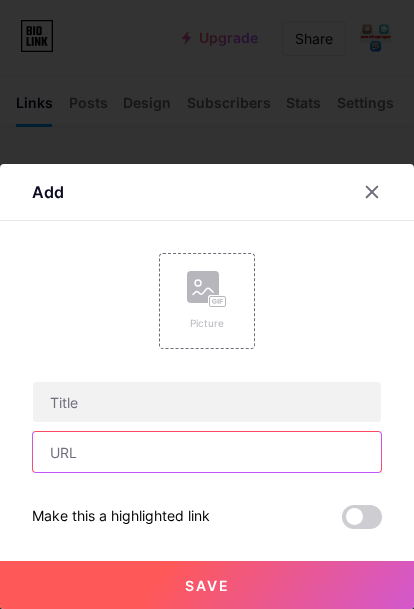 click at bounding box center [207, 452] 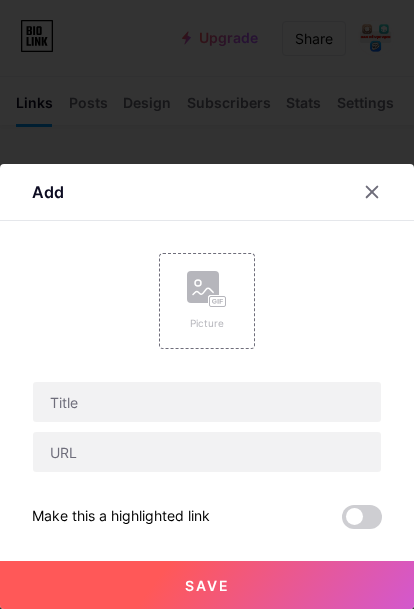 scroll, scrollTop: 60, scrollLeft: 0, axis: vertical 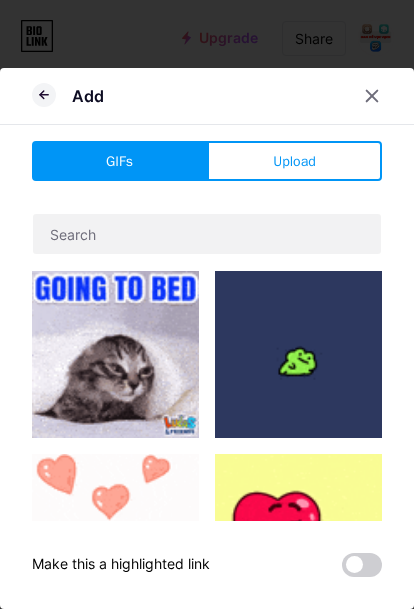 click on "Upload" at bounding box center (294, 161) 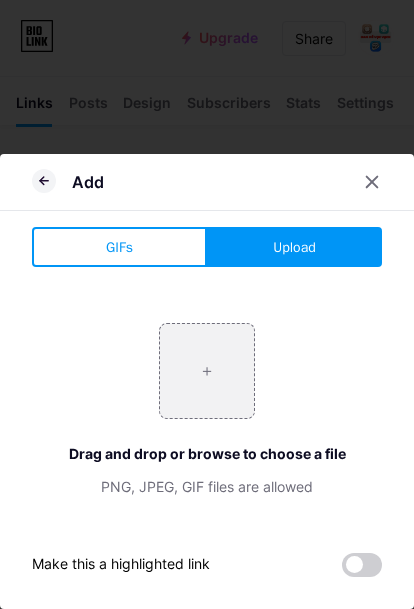 click at bounding box center [207, 371] 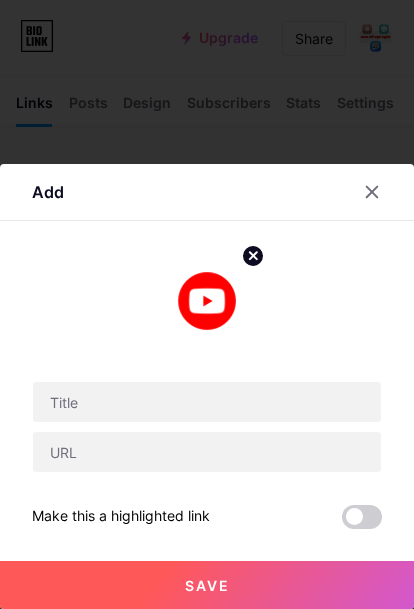 click at bounding box center (362, 517) 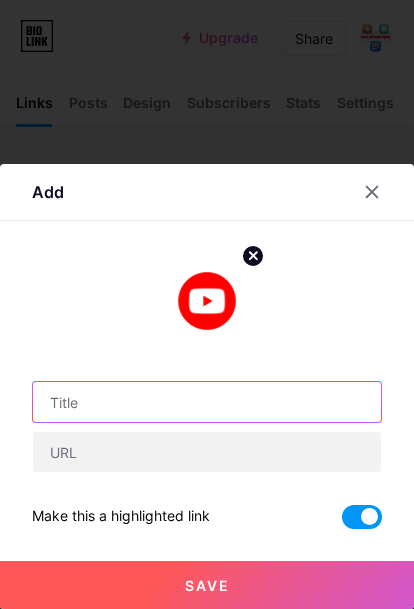 click at bounding box center (207, 402) 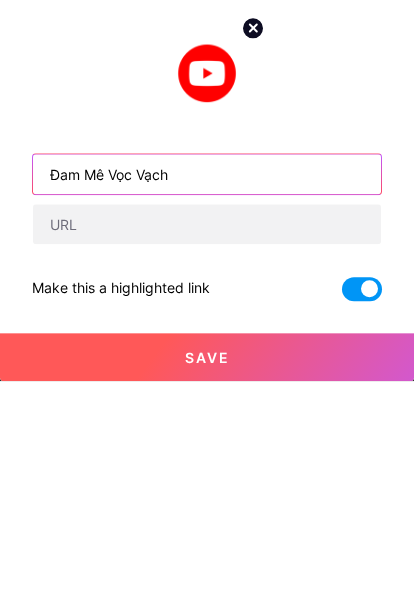 type on "Đam Mê Vọc Vạch" 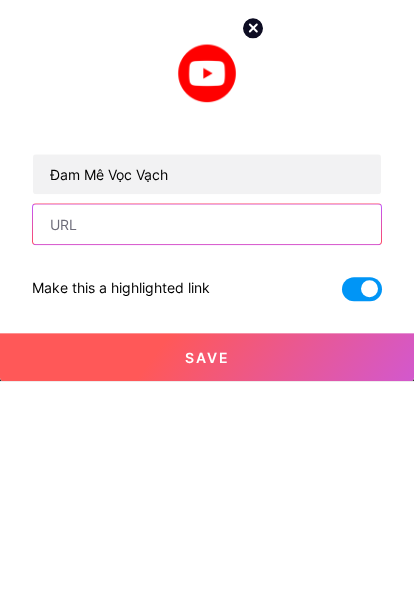 click at bounding box center [207, 452] 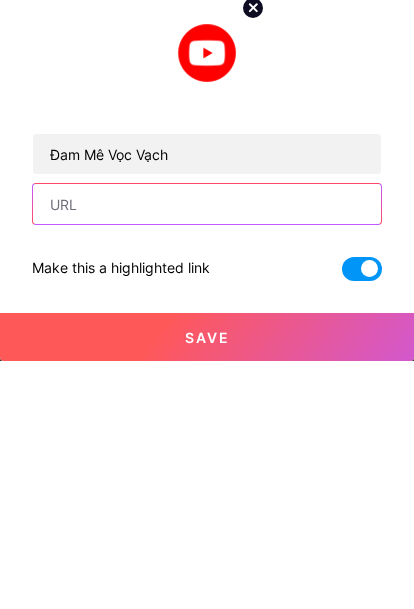 click at bounding box center [207, 452] 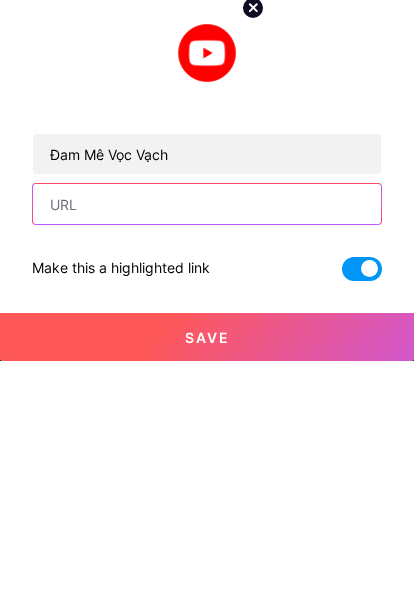 paste on "[URL][DOMAIN_NAME]" 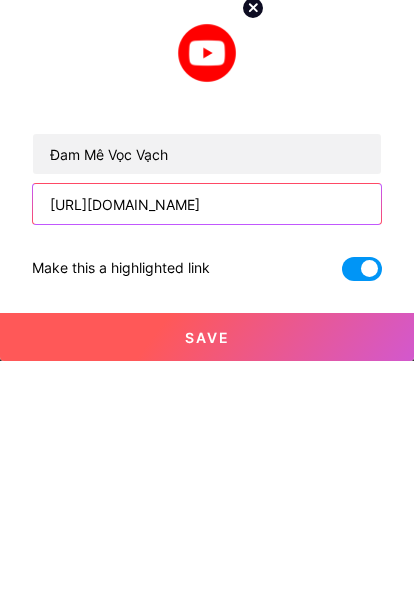 type on "[URL][DOMAIN_NAME]" 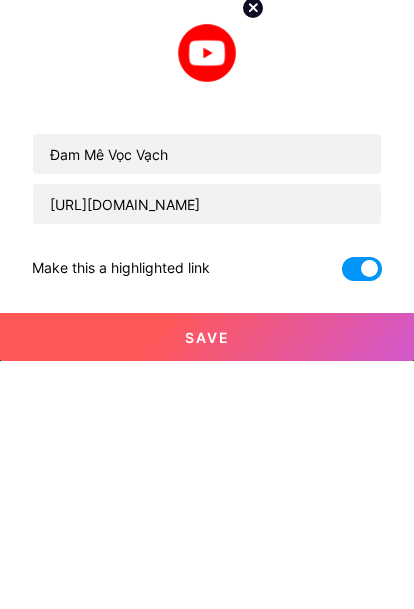 click on "Save" at bounding box center (207, 585) 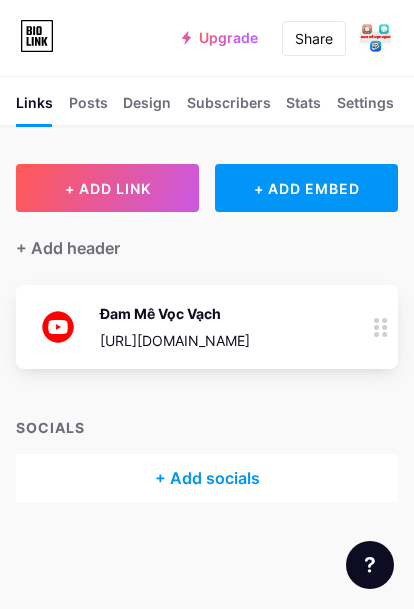 scroll, scrollTop: 0, scrollLeft: 0, axis: both 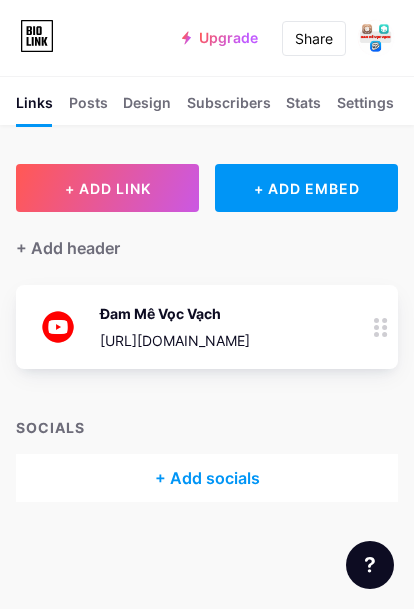 click on "+ ADD LINK" at bounding box center (108, 188) 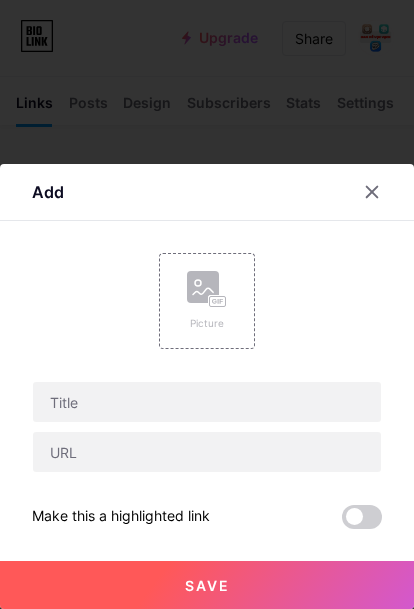 click on "Picture" at bounding box center (207, 323) 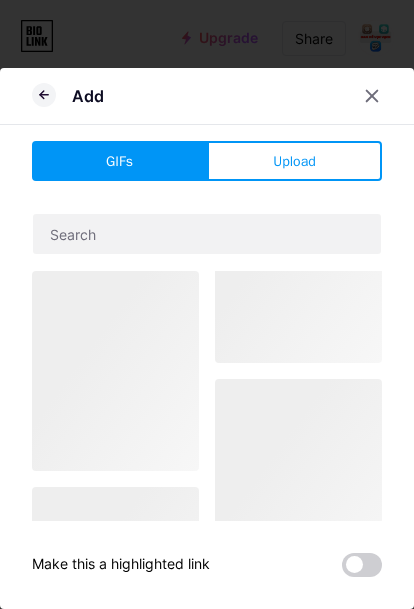 click on "Upload" at bounding box center [294, 161] 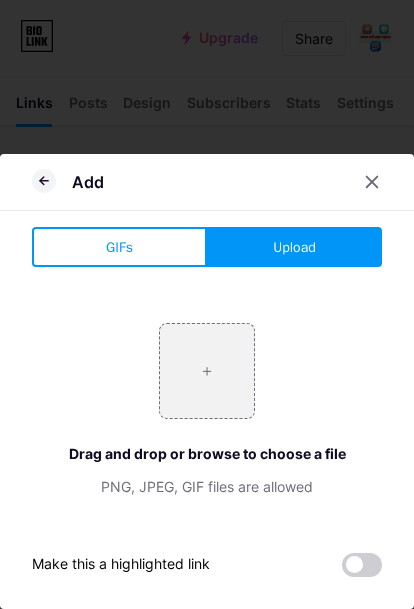 click at bounding box center (207, 371) 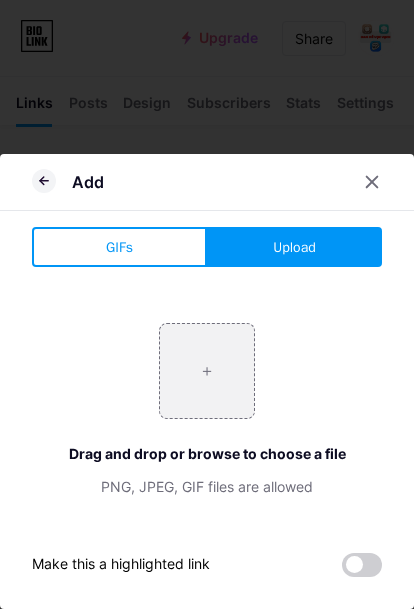 type on "C:\fakepath\F1F97B27-8AB5-4CFF-8C72-0F23A56E9FDD.jpeg" 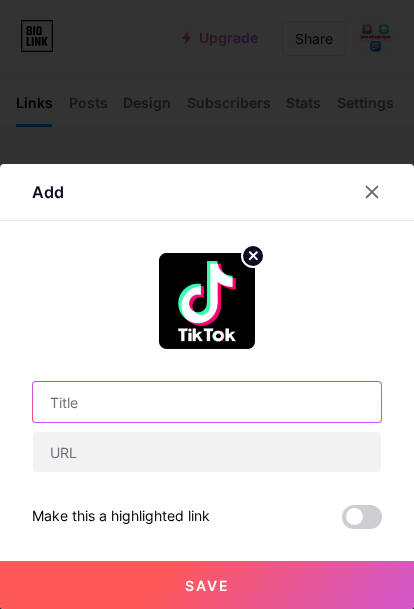 click at bounding box center [207, 402] 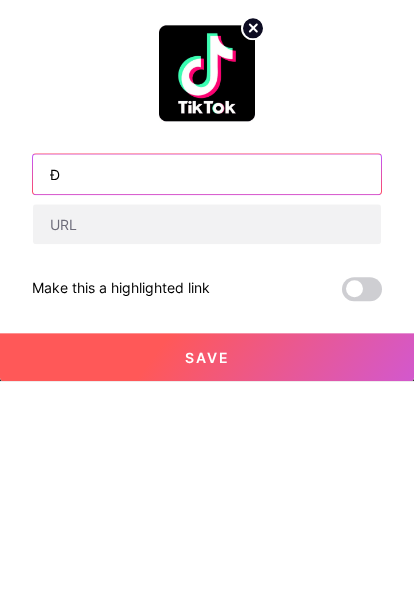 type on "D" 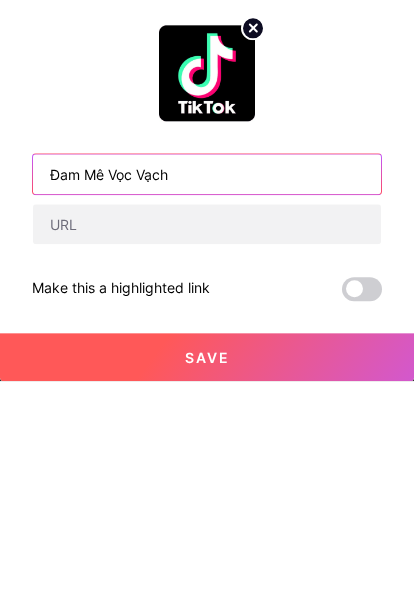 type on "Đam Mê Vọc Vạch" 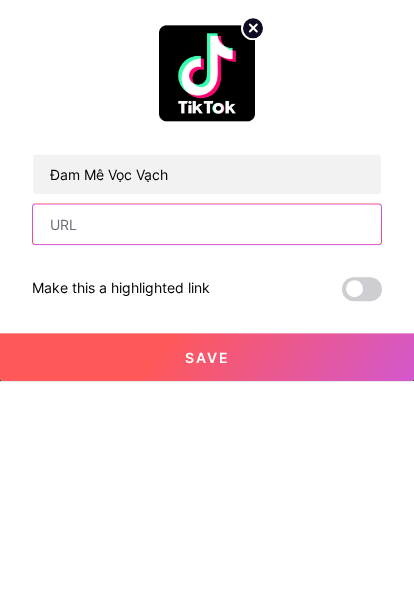 click at bounding box center (207, 452) 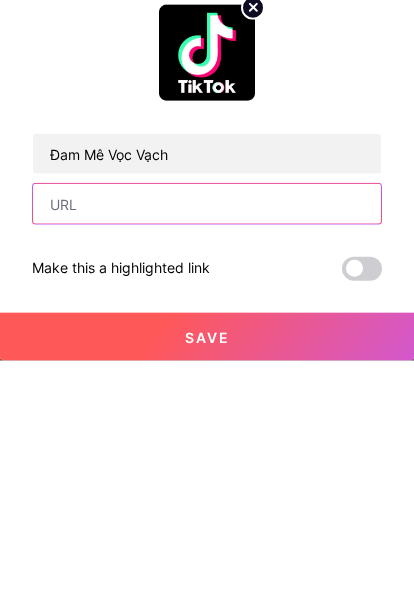 click at bounding box center [207, 452] 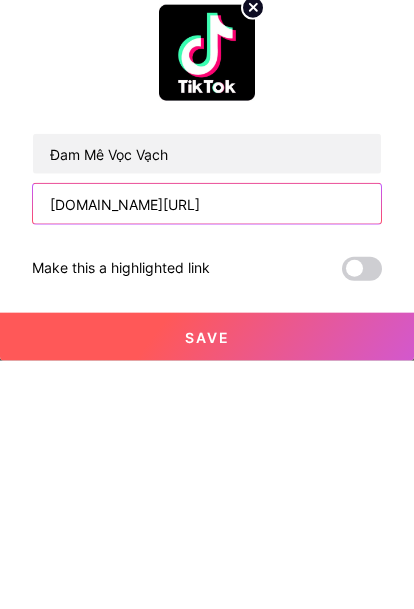 type on "[DOMAIN_NAME][URL]" 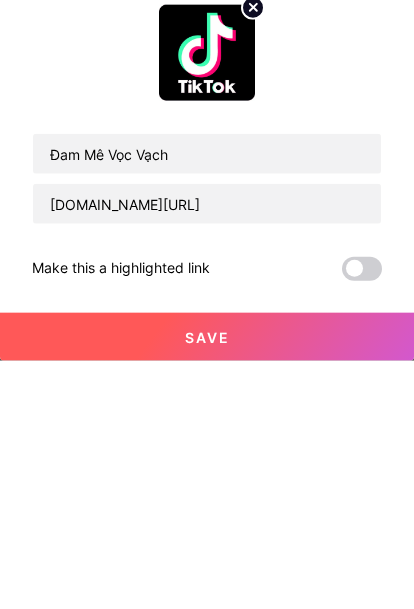 scroll, scrollTop: 67, scrollLeft: 0, axis: vertical 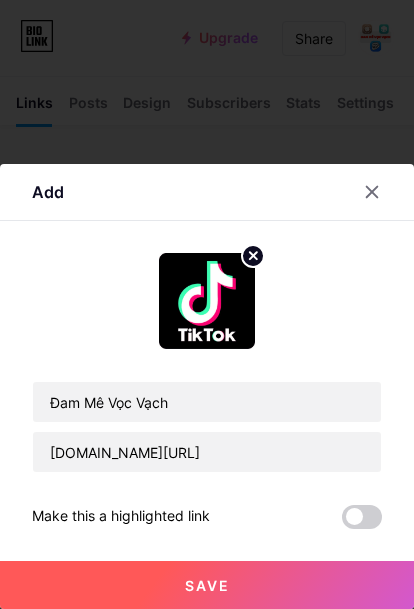 click on "Save" at bounding box center (207, 585) 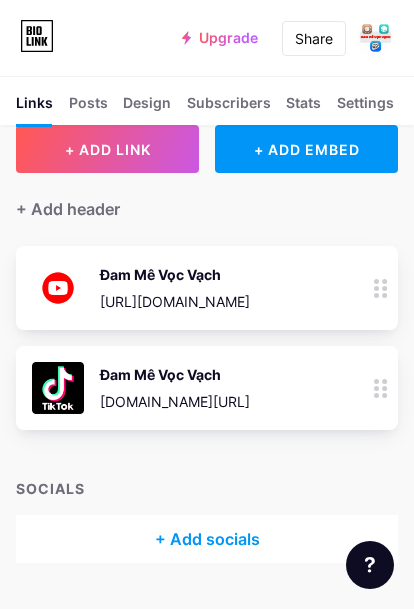 scroll, scrollTop: 0, scrollLeft: 0, axis: both 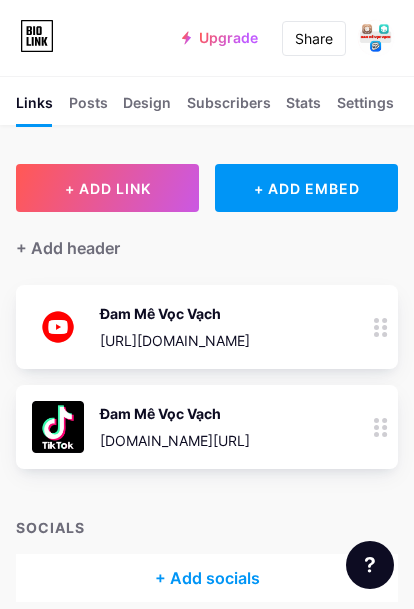 click on "Posts" at bounding box center (88, 108) 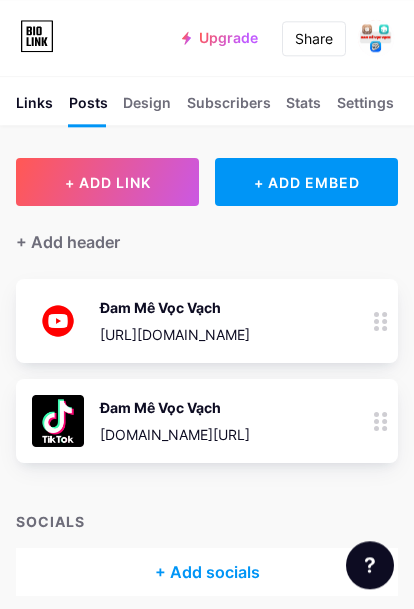 scroll, scrollTop: 0, scrollLeft: 0, axis: both 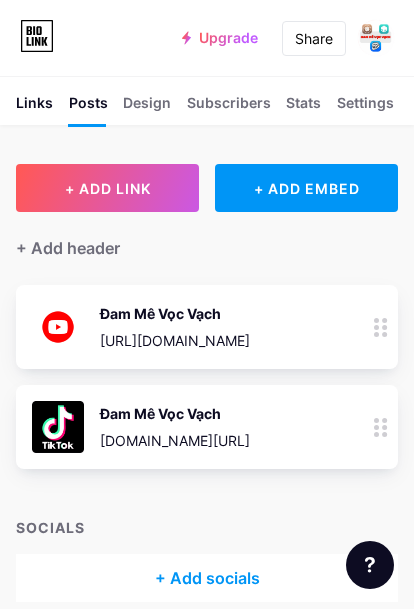 click on "Design" at bounding box center [147, 108] 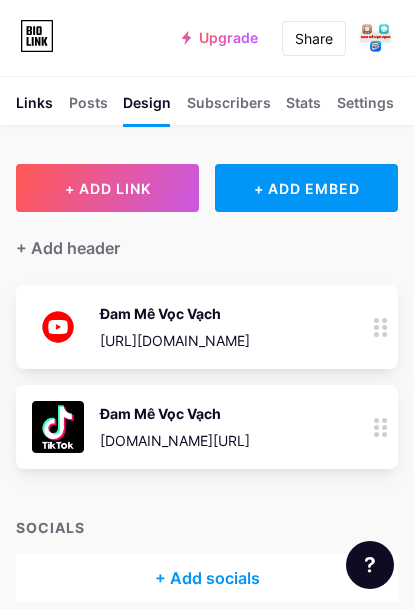 click on "Posts" at bounding box center (88, 108) 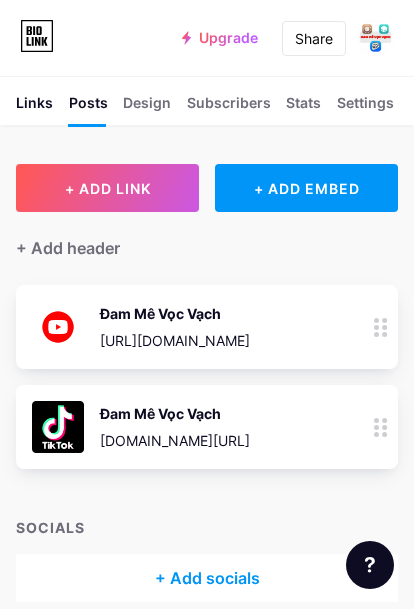 click on "Links
Posts
Design
Subscribers
NEW
Stats
Settings" at bounding box center [207, 100] 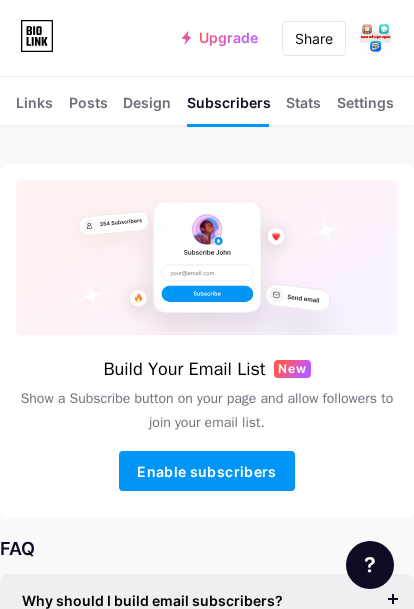 click on "Design" at bounding box center [147, 108] 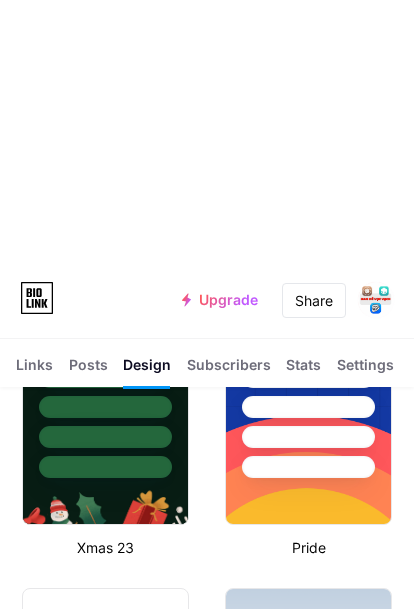 scroll, scrollTop: 575, scrollLeft: 0, axis: vertical 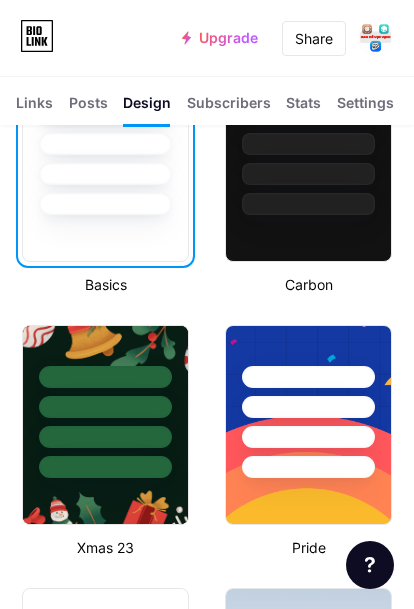 click at bounding box center [308, 407] 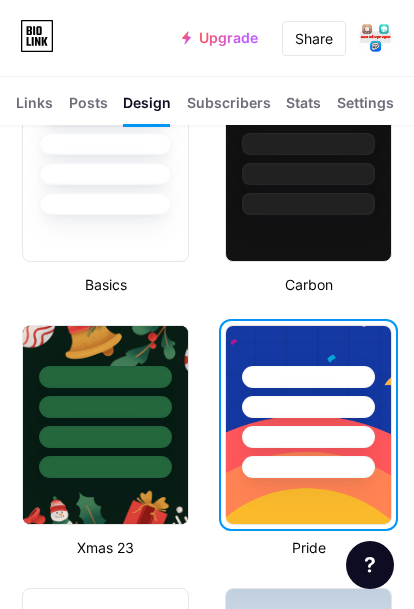 click at bounding box center (376, 38) 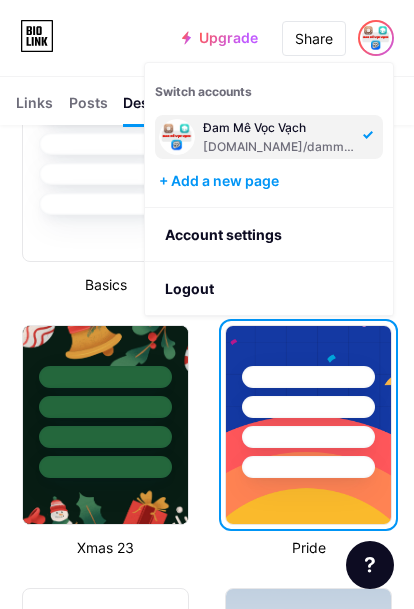 click on "[DOMAIN_NAME]/dammevocvach" at bounding box center [280, 147] 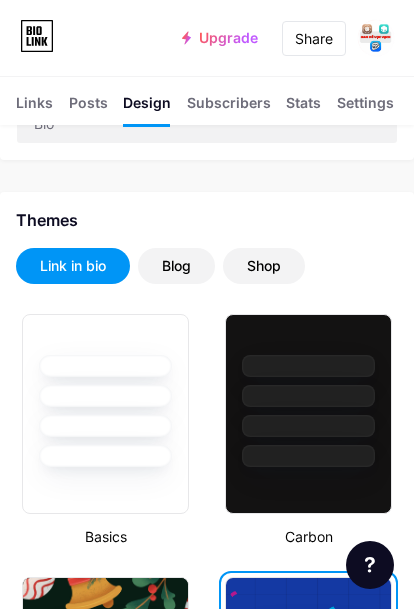 scroll, scrollTop: 323, scrollLeft: 0, axis: vertical 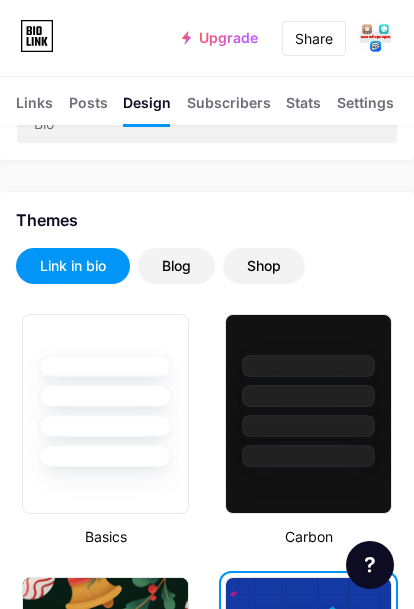click on "Shop" at bounding box center [264, 266] 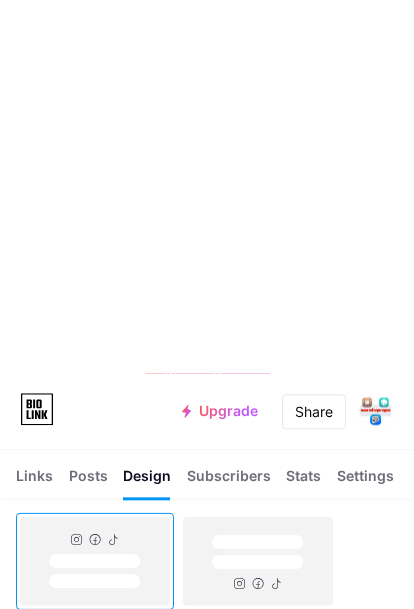 scroll, scrollTop: 554, scrollLeft: 0, axis: vertical 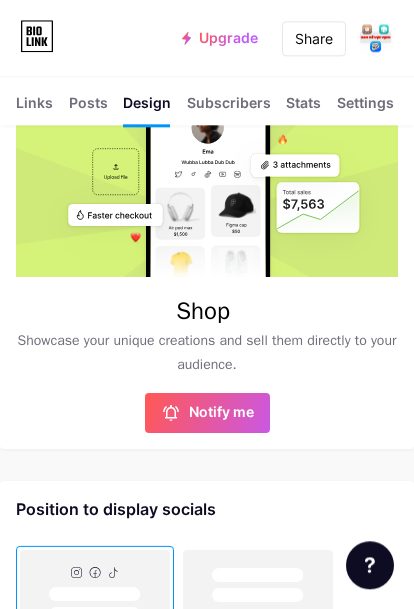 click on "Notify me" at bounding box center [221, 413] 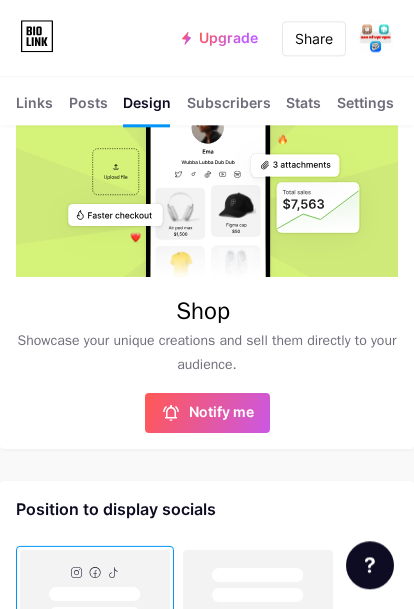scroll, scrollTop: 418, scrollLeft: 0, axis: vertical 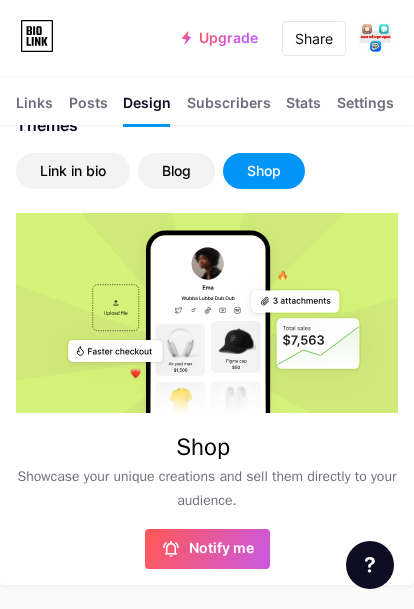 click on "Blog" at bounding box center [176, 171] 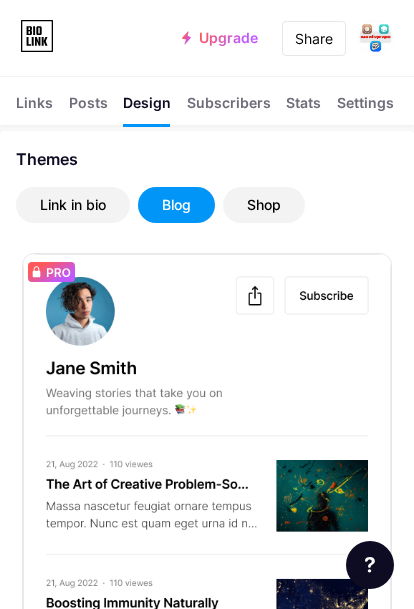 scroll, scrollTop: 376, scrollLeft: 0, axis: vertical 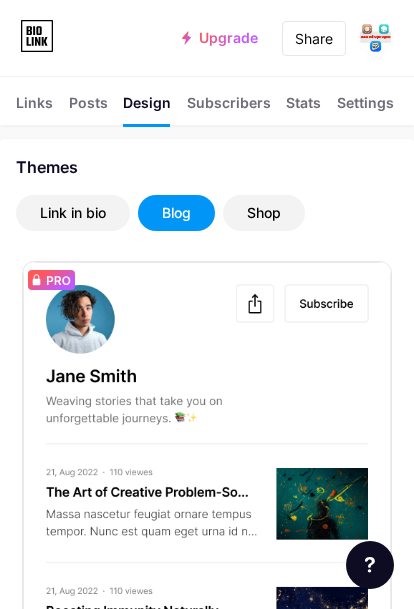 click on "Link in bio" at bounding box center [73, 213] 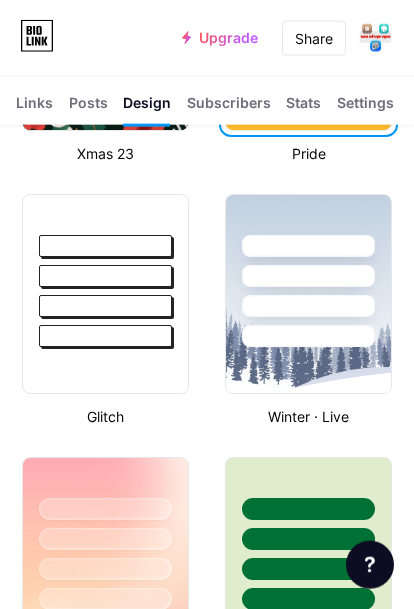 scroll, scrollTop: 972, scrollLeft: 0, axis: vertical 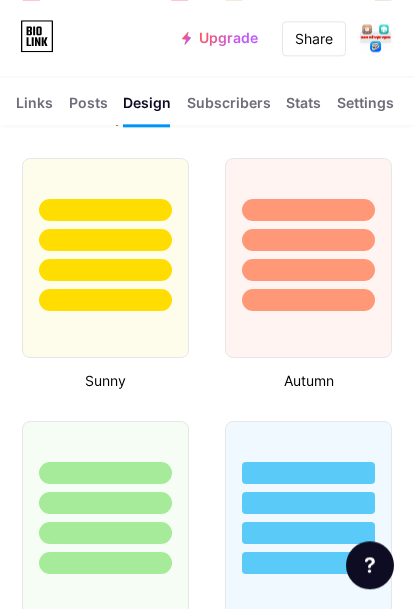 click on "Posts" at bounding box center [88, 108] 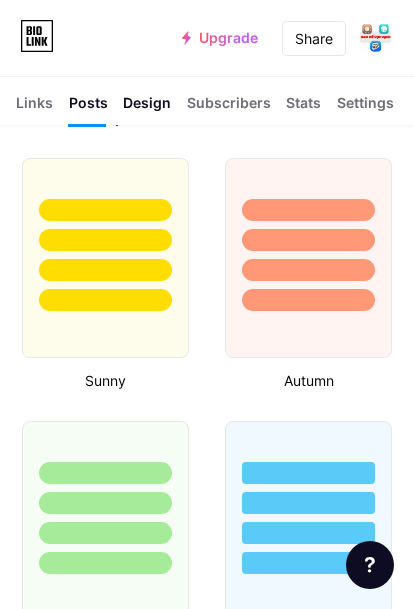 scroll, scrollTop: 0, scrollLeft: 0, axis: both 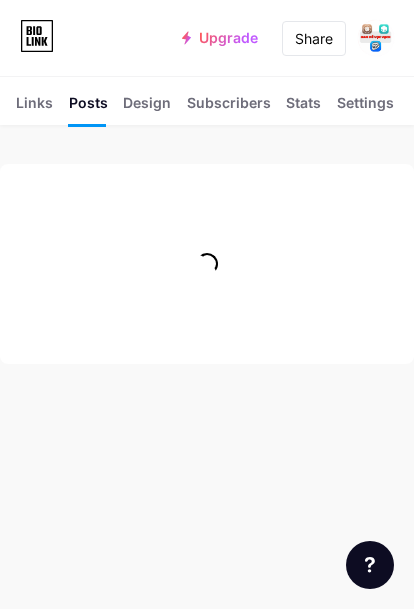 click on "Upgrade   [DOMAIN_NAME]/dammev...   [DOMAIN_NAME]/dammevocvach   Share               Switch accounts     Đam Mê Vọc Vạch   [DOMAIN_NAME]/dammevocvach       + Add a new page        Account settings   Logout   Link Copied
Links
Posts
Design
Subscribers
NEW
Stats
Settings                     Feature requests             Help center         Contact support" at bounding box center (207, 304) 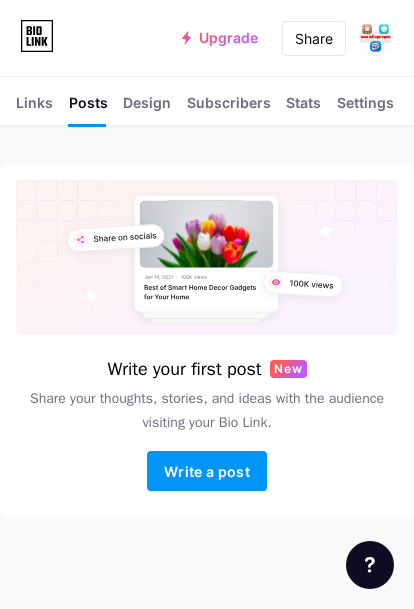 click on "Links" at bounding box center (34, 108) 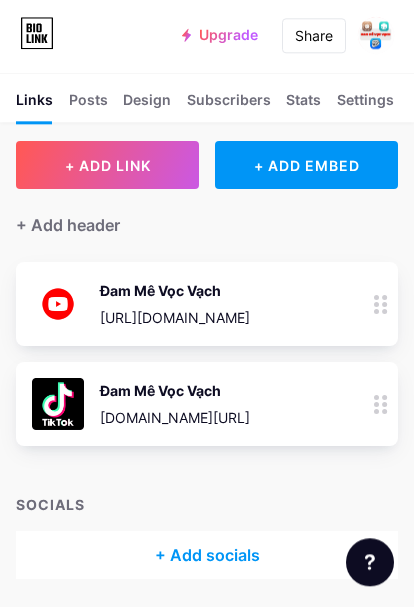 scroll, scrollTop: 21, scrollLeft: 0, axis: vertical 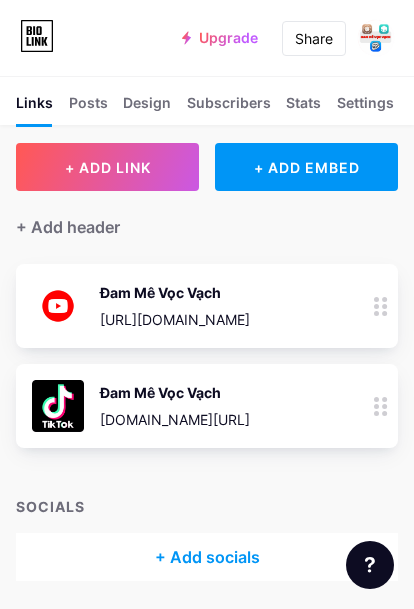 click on "+ Add socials" at bounding box center (207, 557) 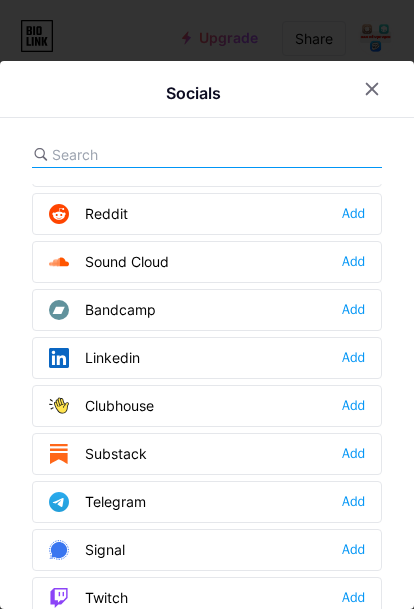 scroll, scrollTop: 699, scrollLeft: 0, axis: vertical 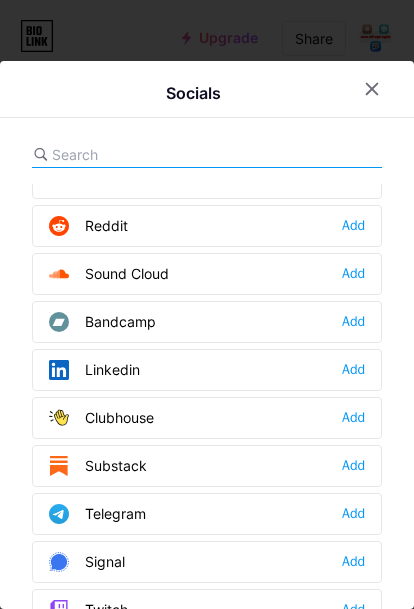click on "Add" at bounding box center [353, 514] 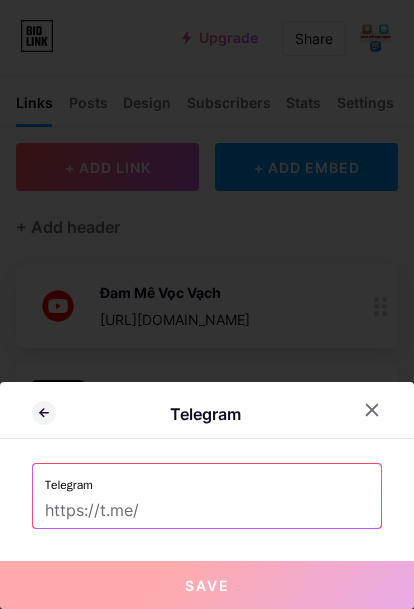 click at bounding box center [207, 511] 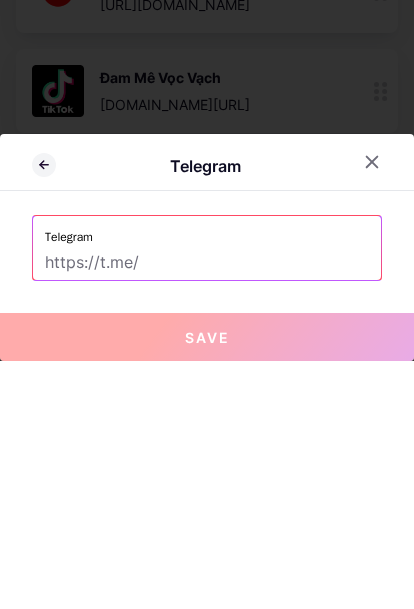 scroll, scrollTop: 21, scrollLeft: 0, axis: vertical 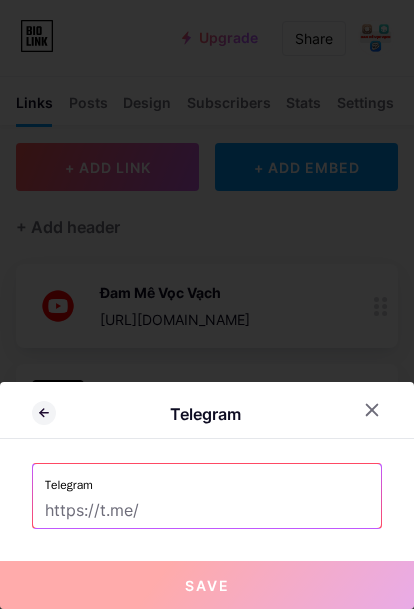 click 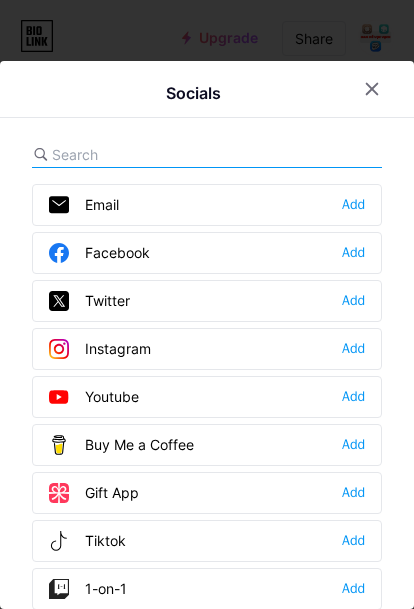 scroll, scrollTop: 0, scrollLeft: 0, axis: both 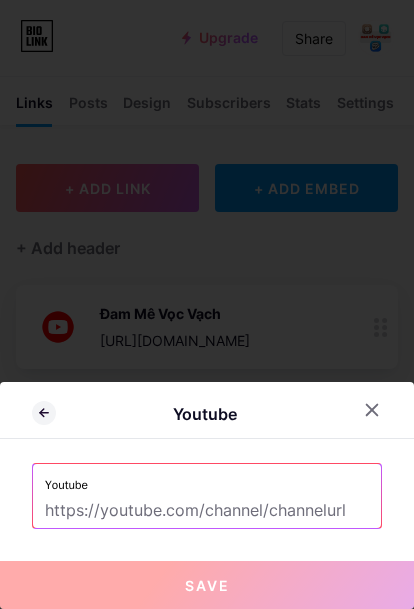 click 